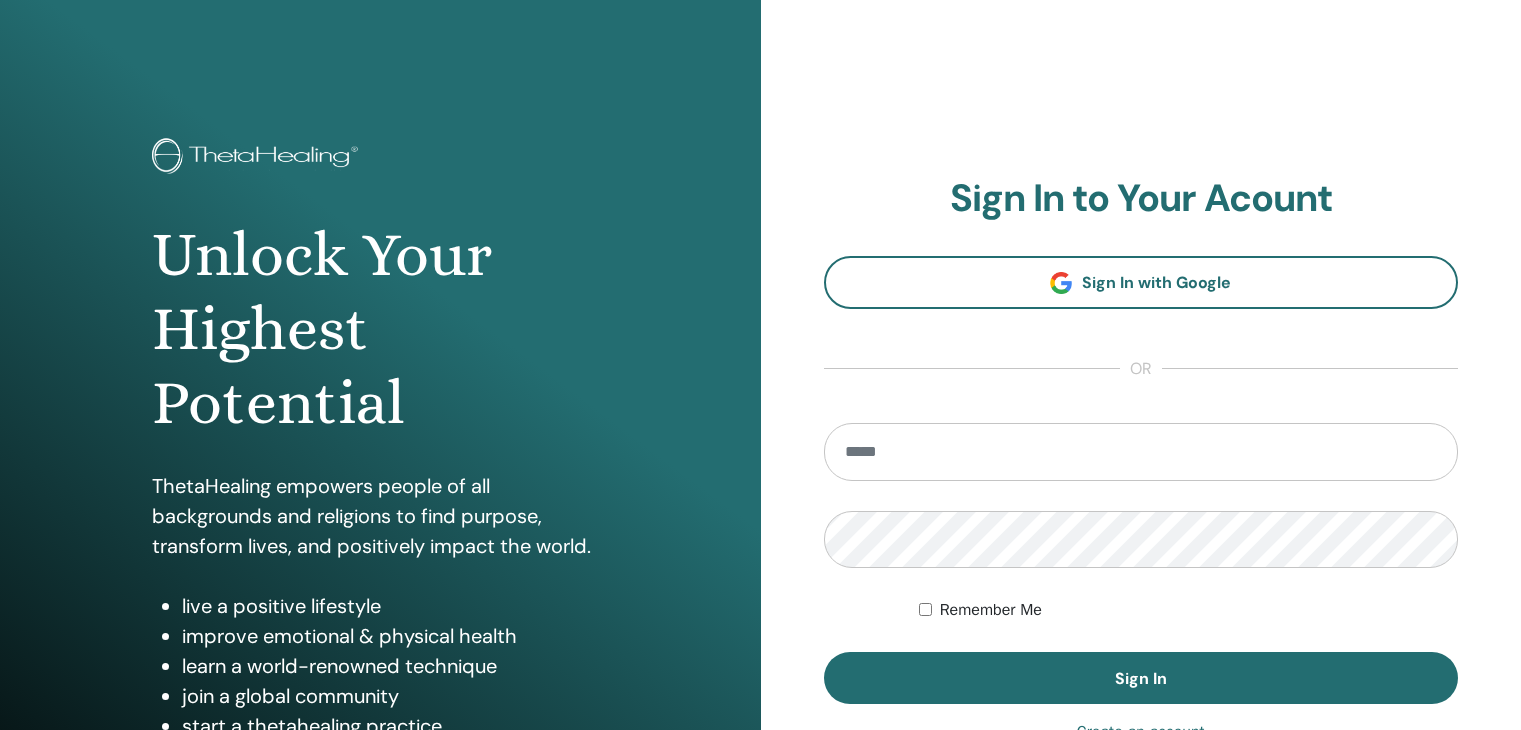 scroll, scrollTop: 0, scrollLeft: 0, axis: both 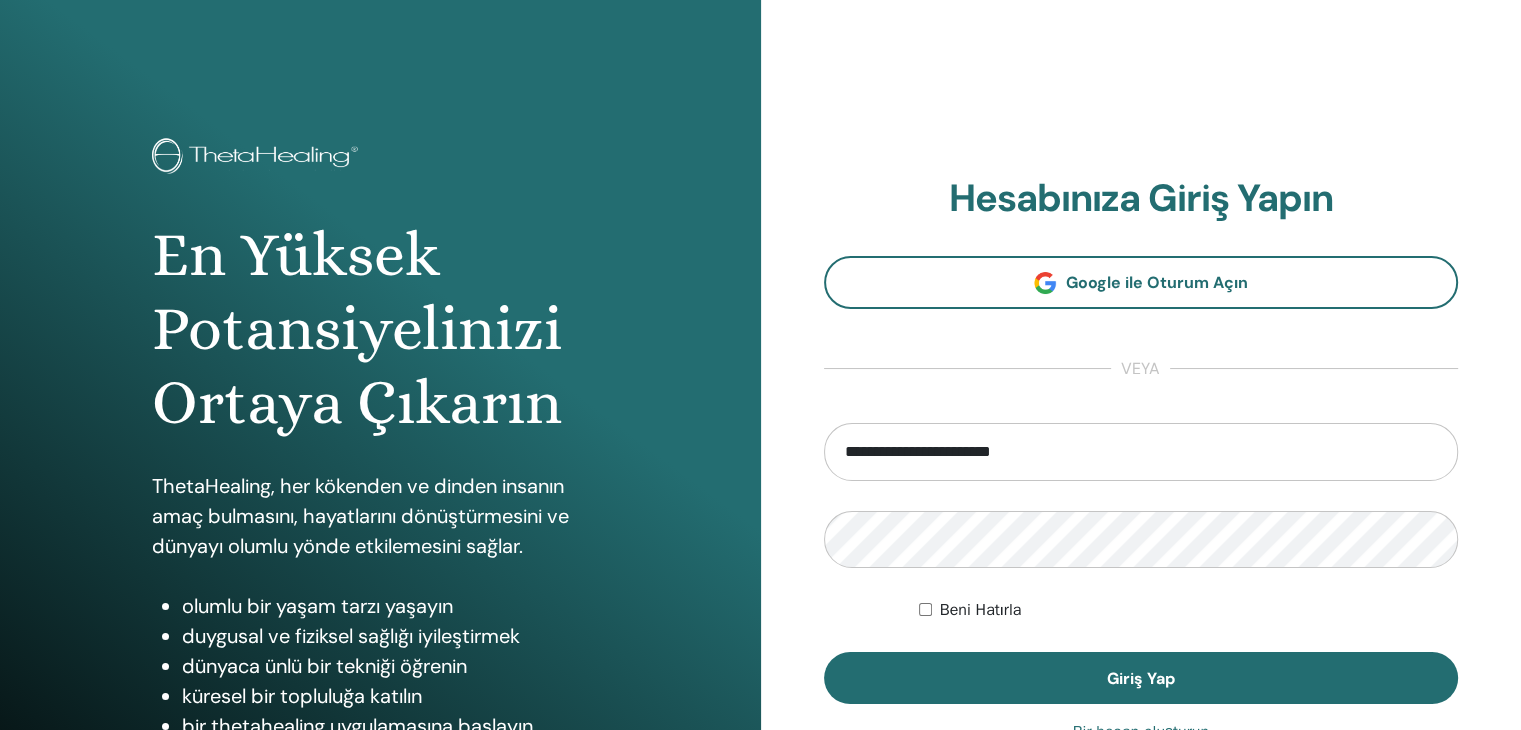 type on "**********" 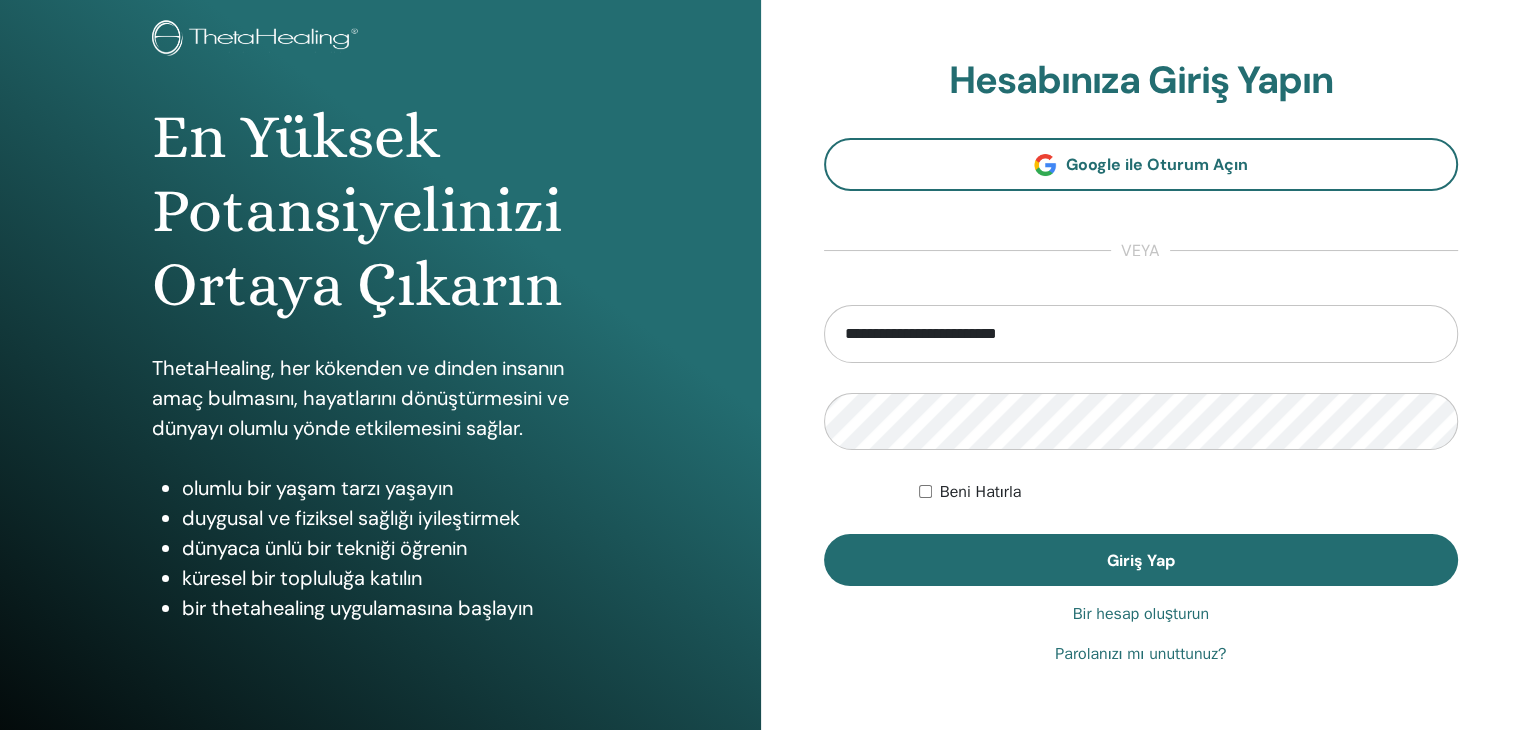 scroll, scrollTop: 120, scrollLeft: 0, axis: vertical 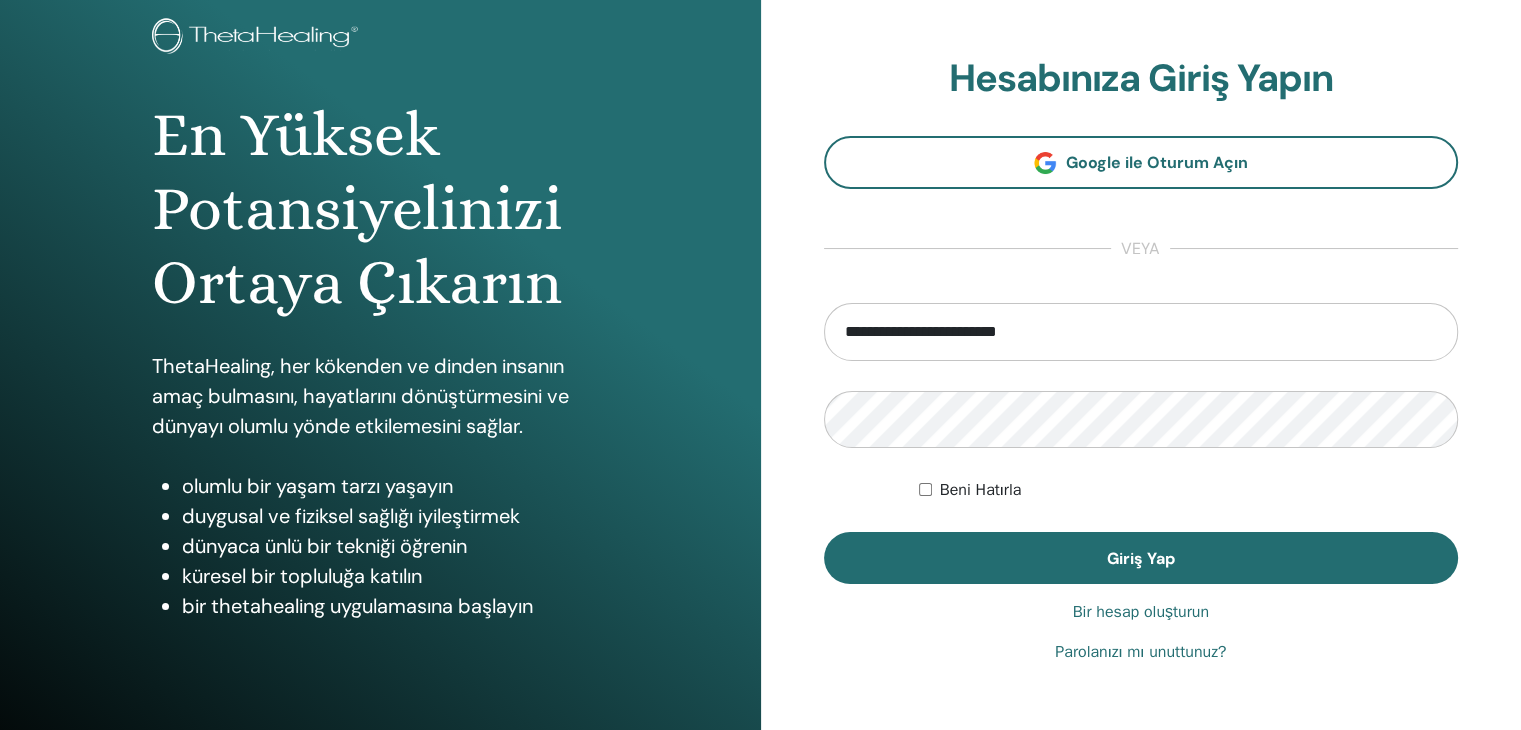 drag, startPoint x: 1080, startPoint y: 329, endPoint x: 704, endPoint y: 327, distance: 376.0053 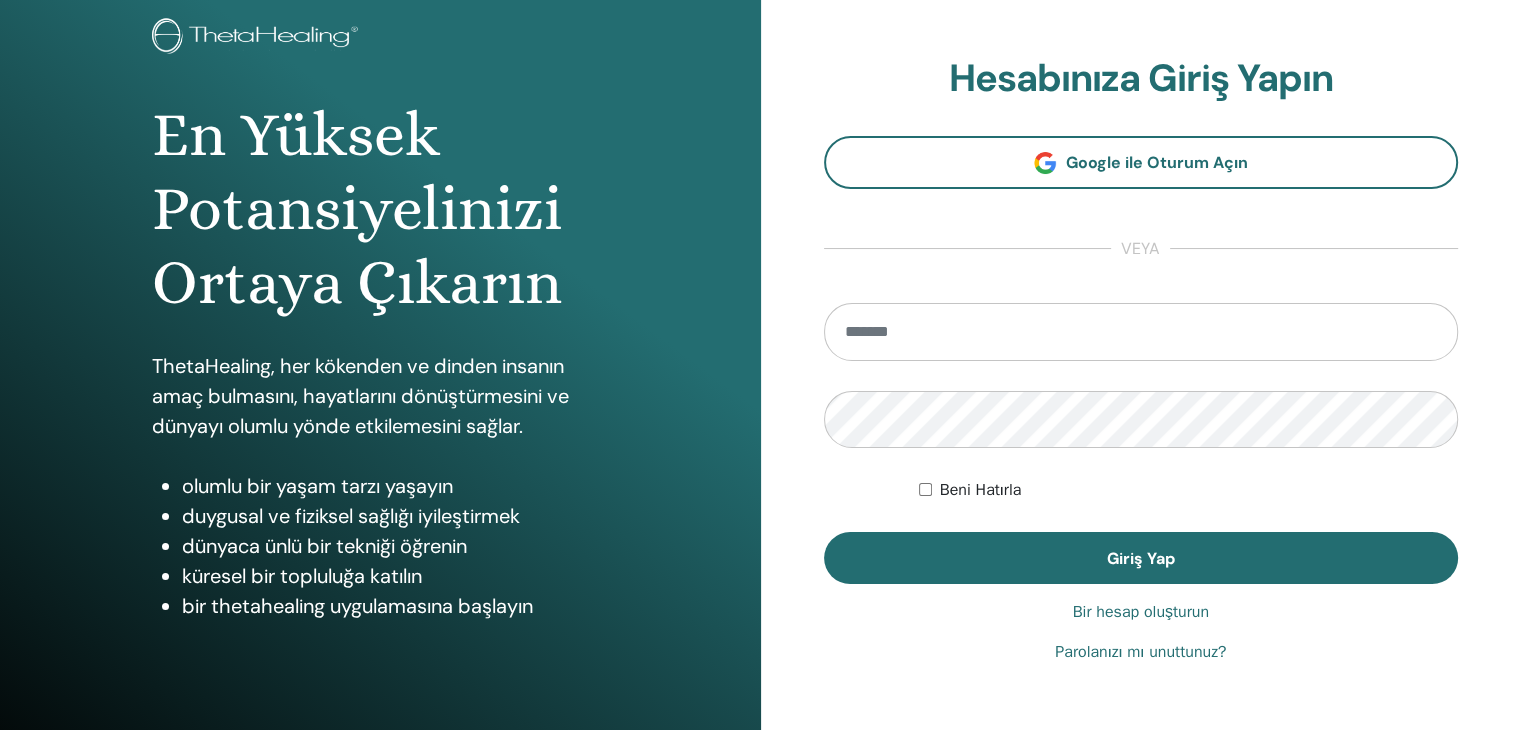 click on "Bir hesap oluşturun" at bounding box center (1141, 612) 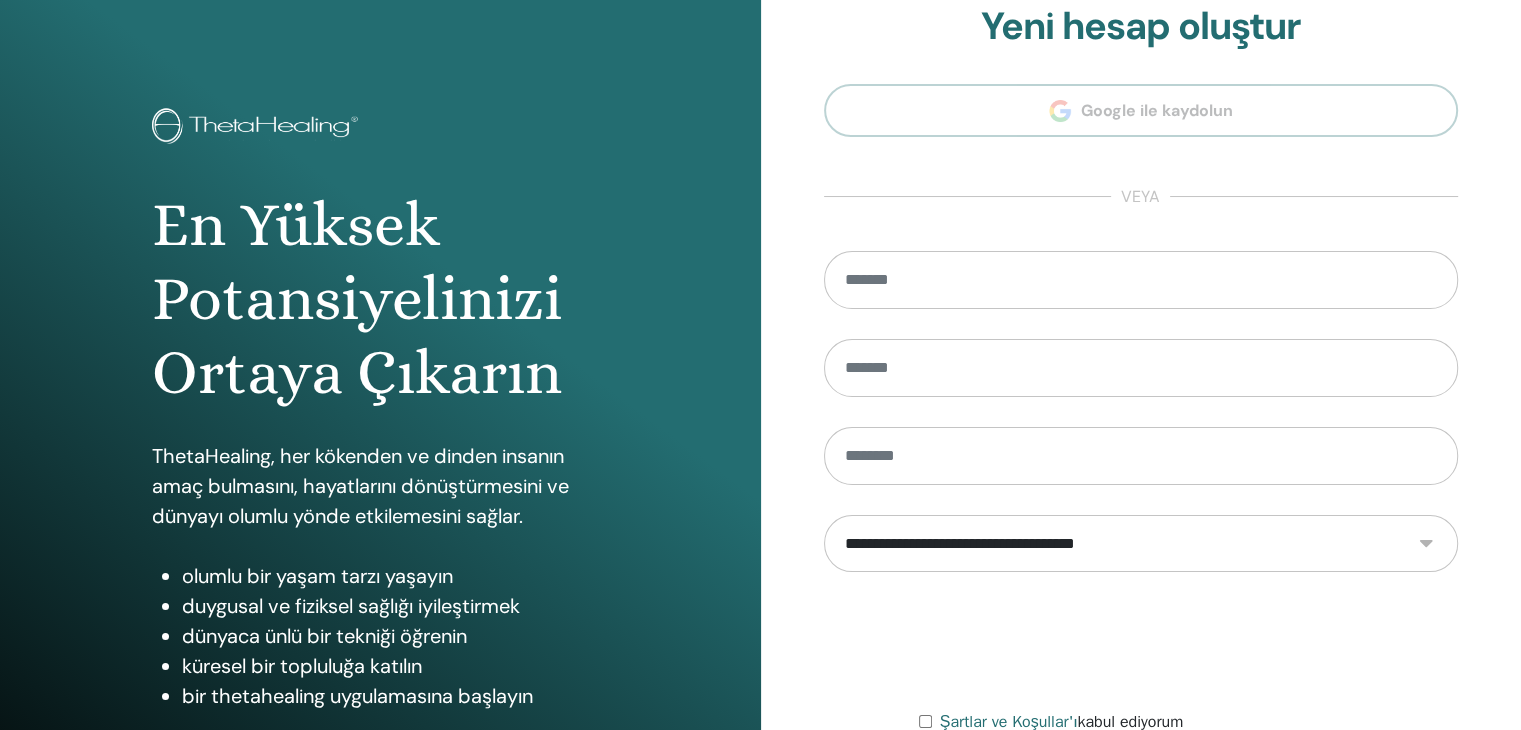 scroll, scrollTop: 0, scrollLeft: 0, axis: both 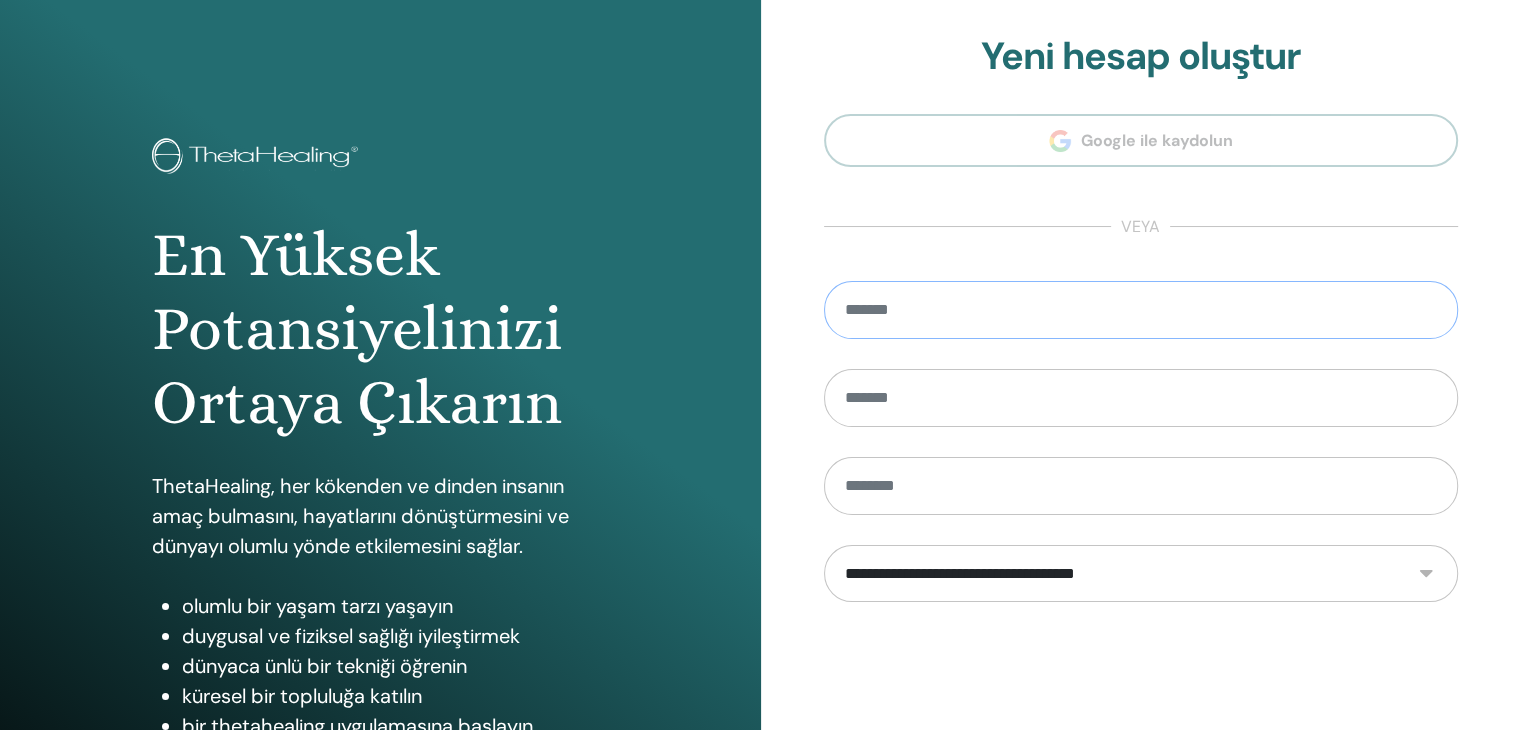 click at bounding box center (1141, 310) 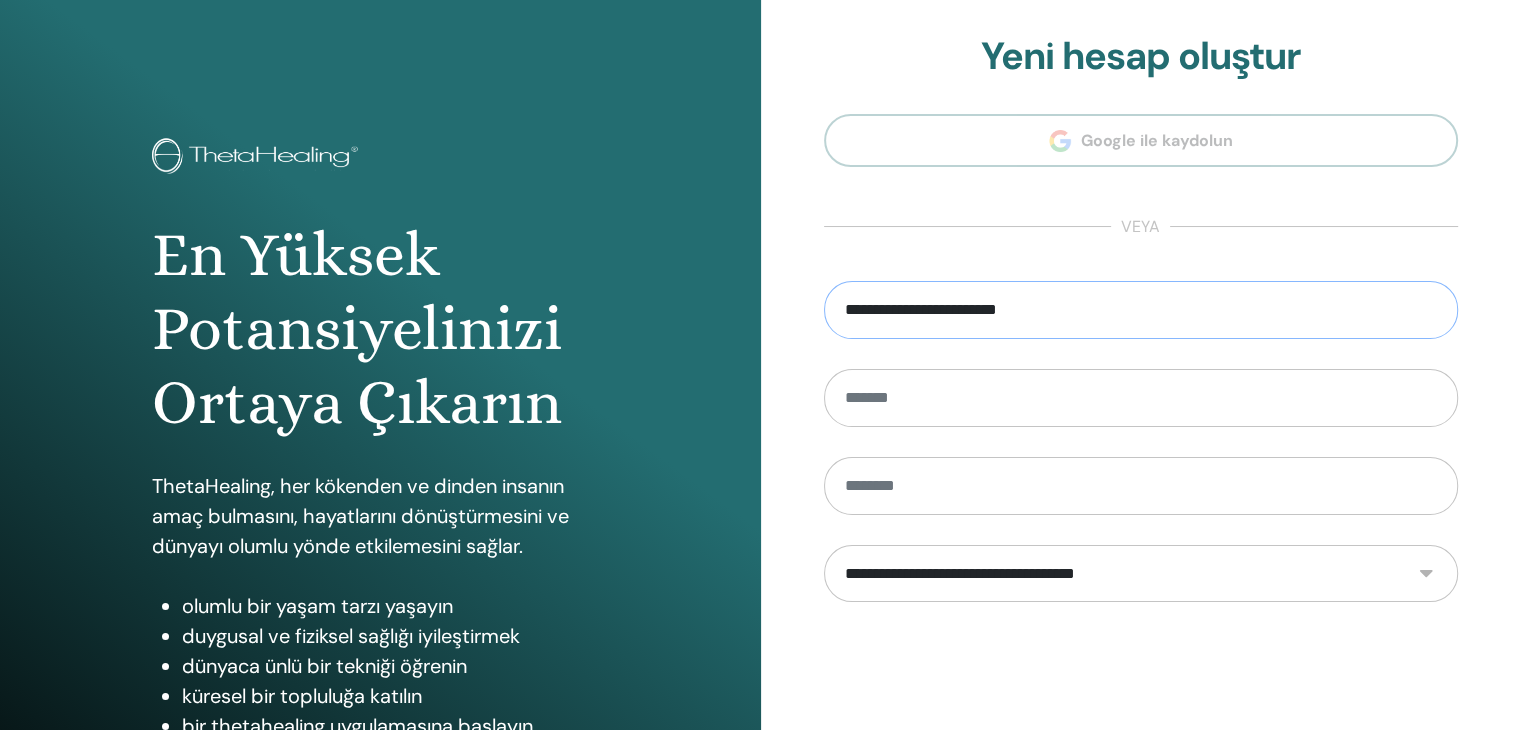 drag, startPoint x: 1075, startPoint y: 307, endPoint x: 744, endPoint y: 299, distance: 331.09665 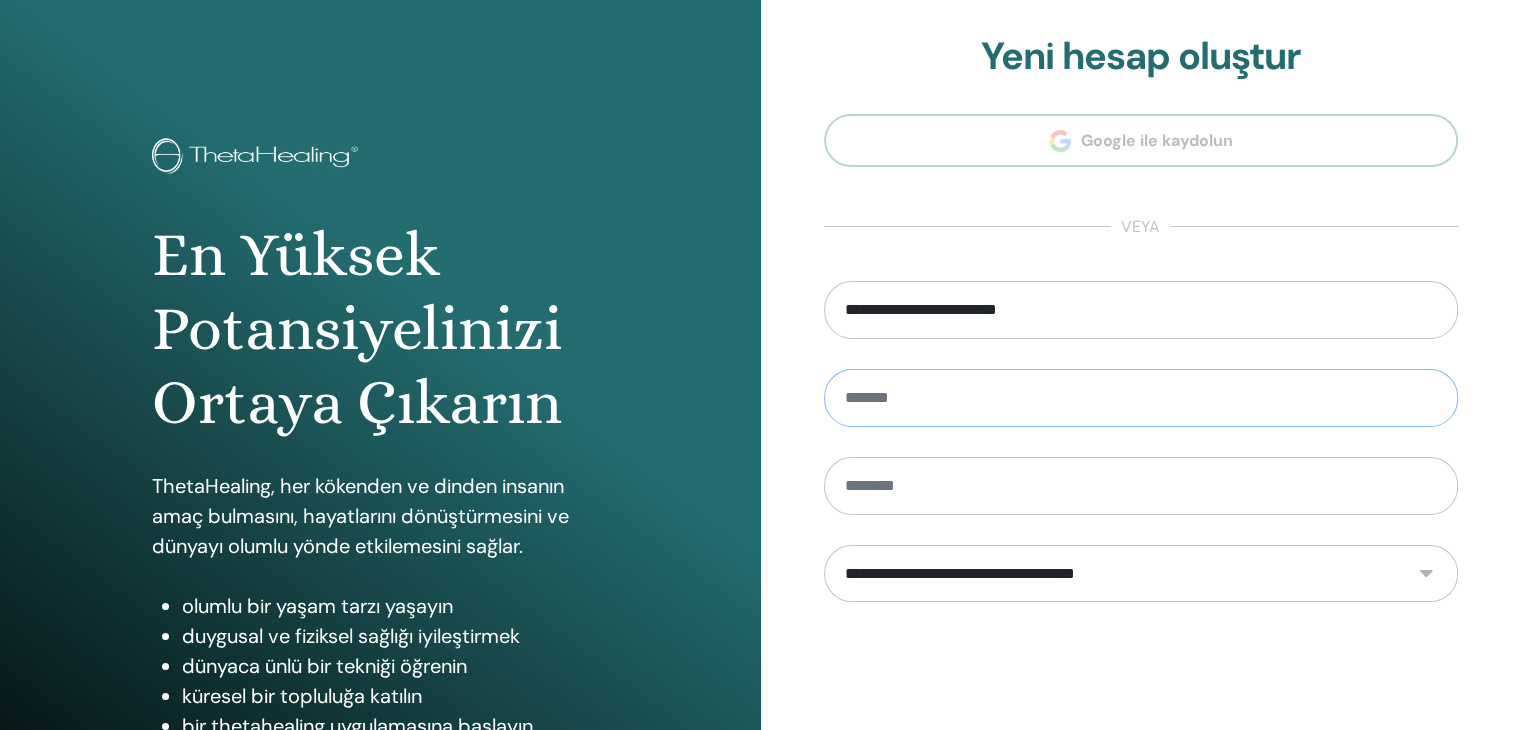 click at bounding box center (1141, 398) 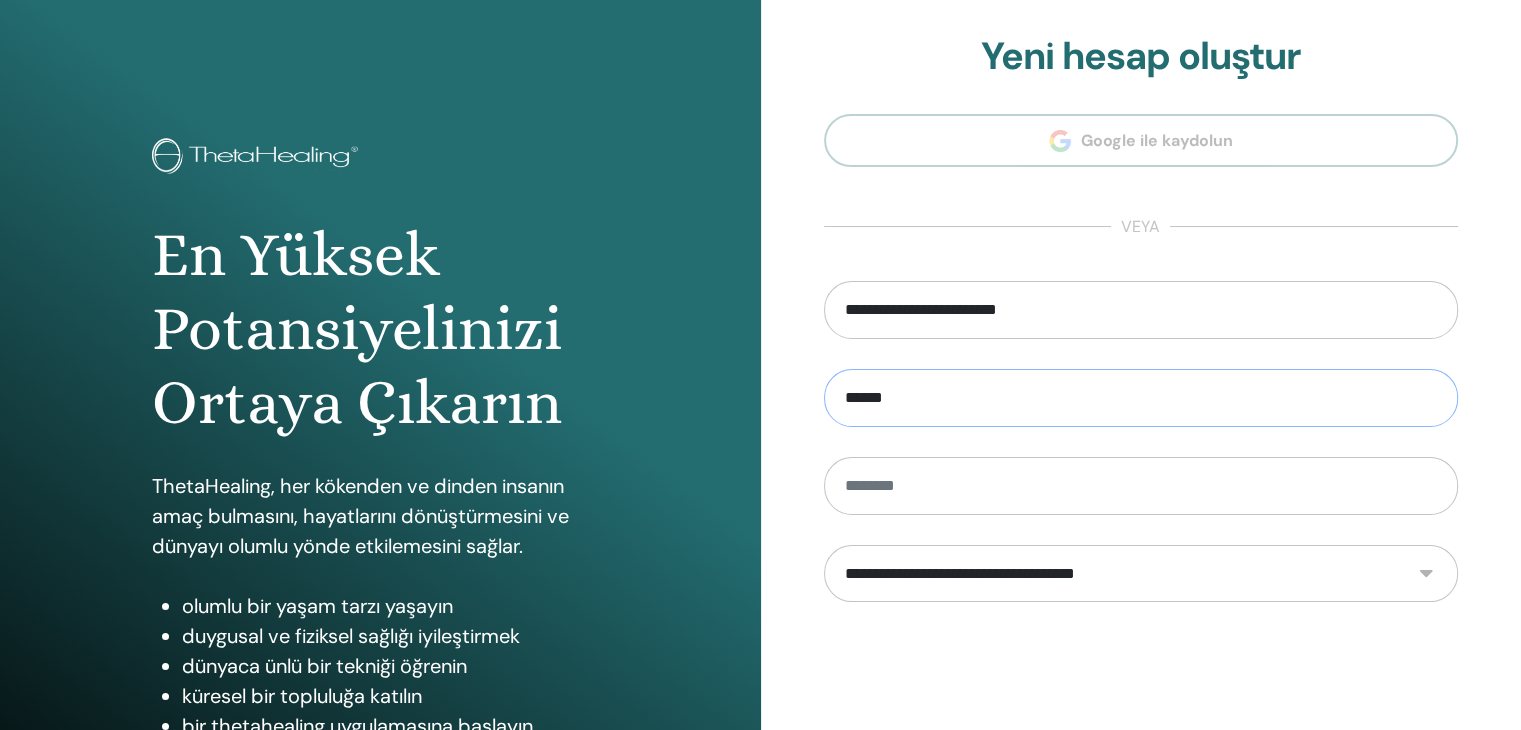 type on "******" 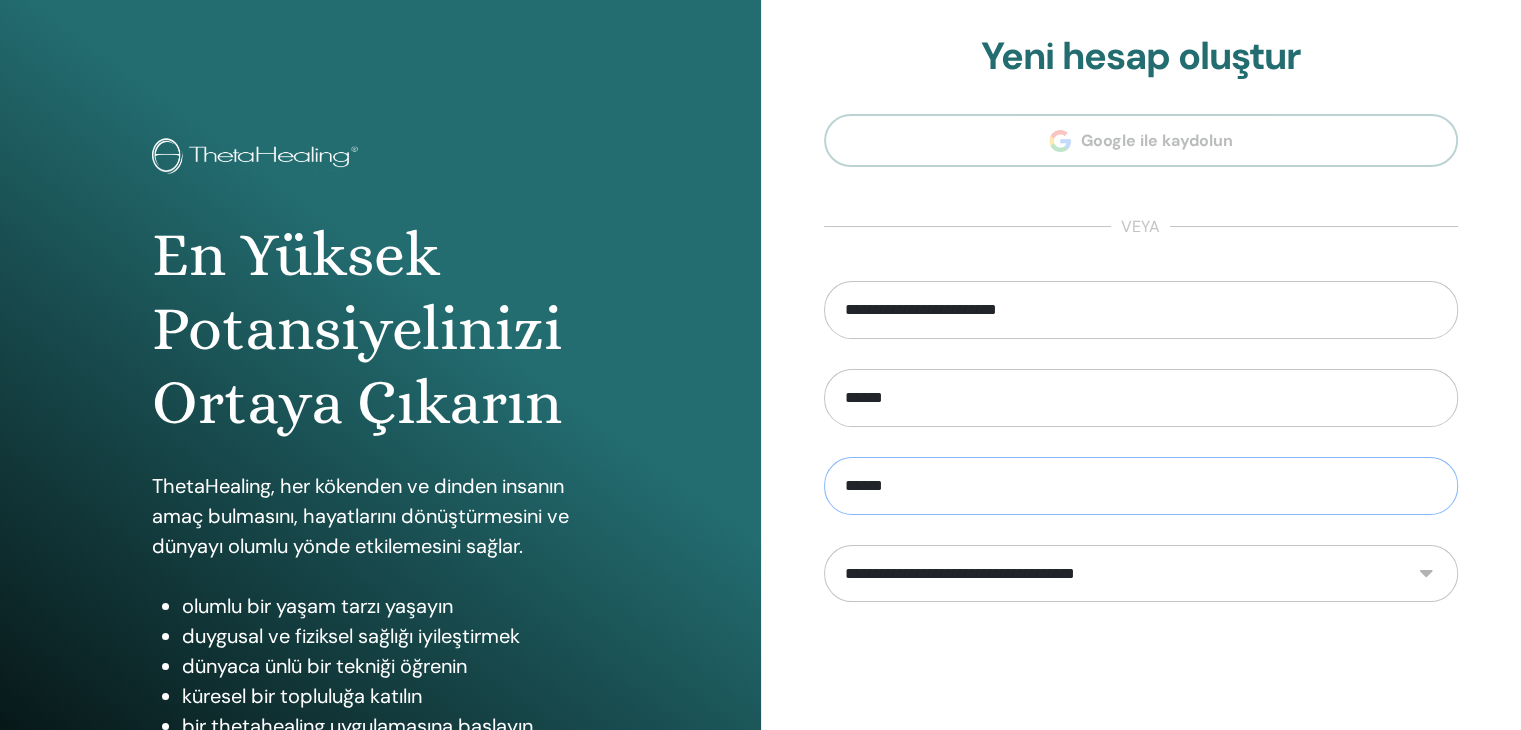 type on "******" 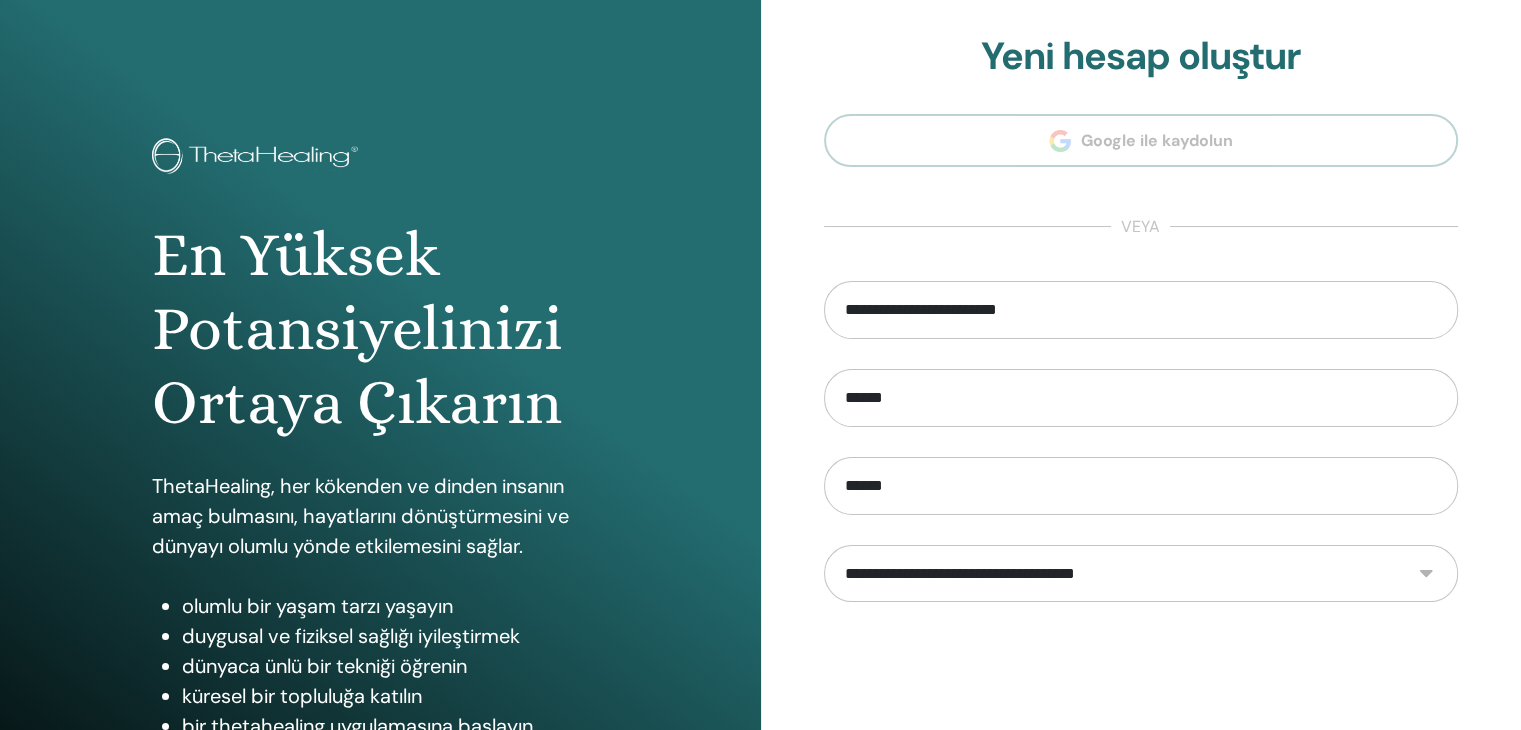 click on "**********" at bounding box center (1141, 574) 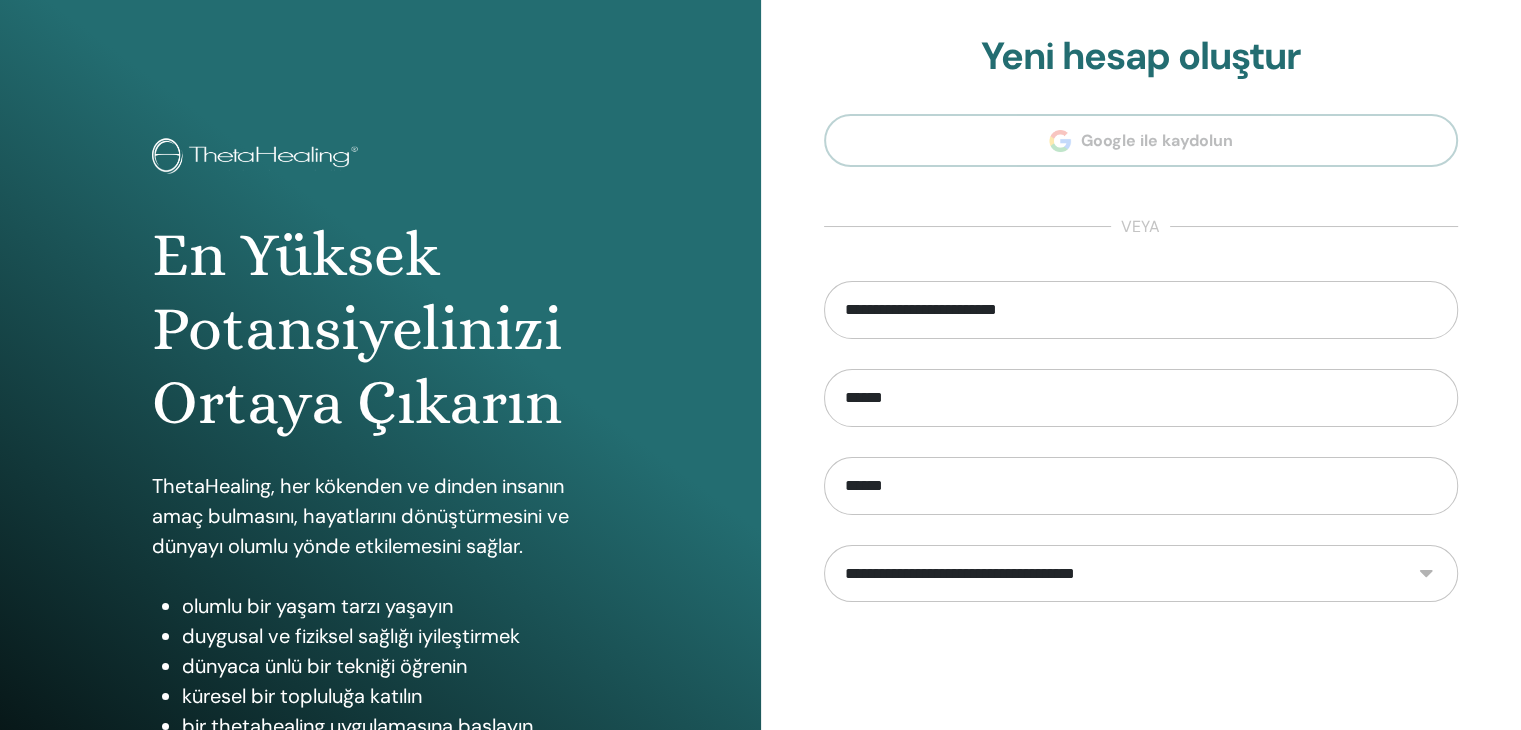 select on "***" 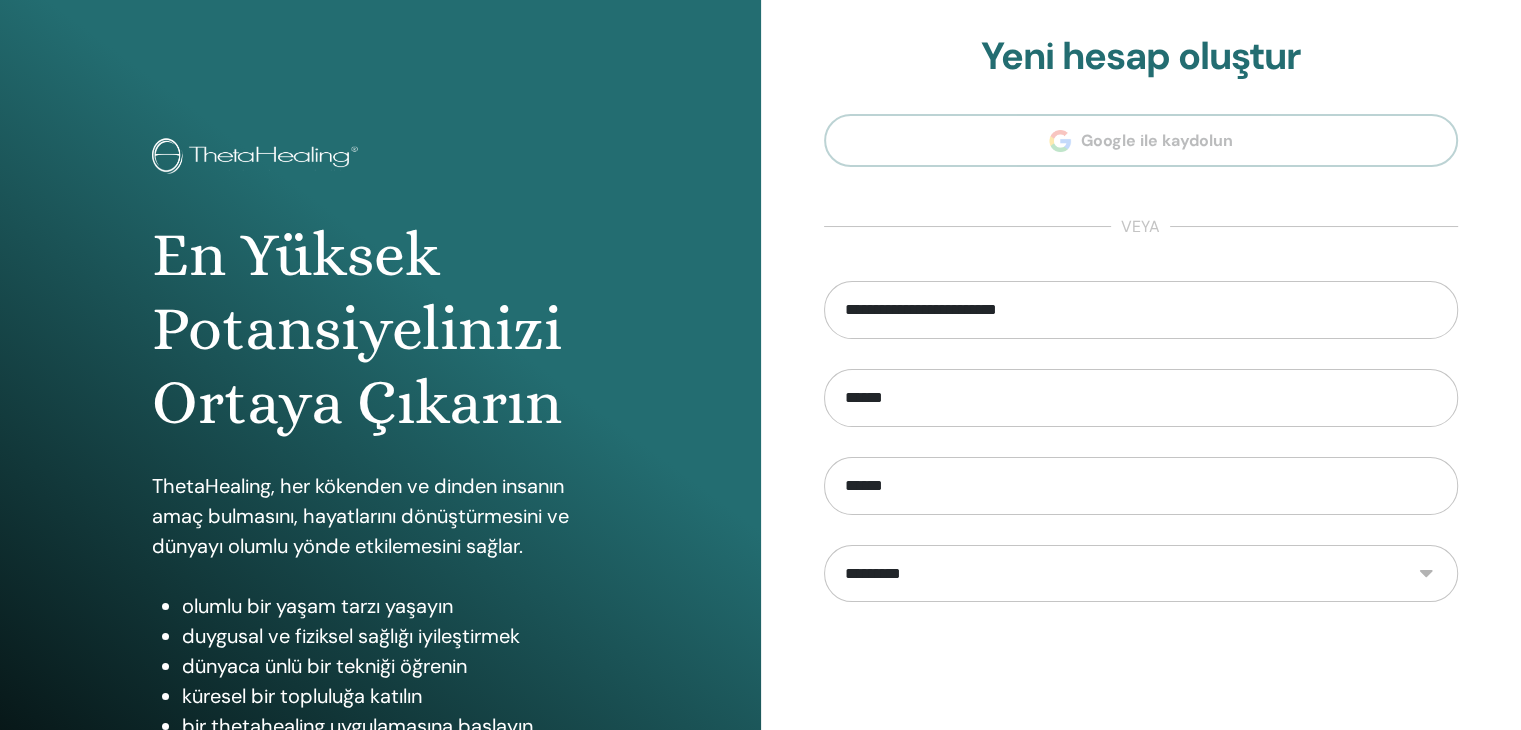 click on "**********" at bounding box center [1141, 574] 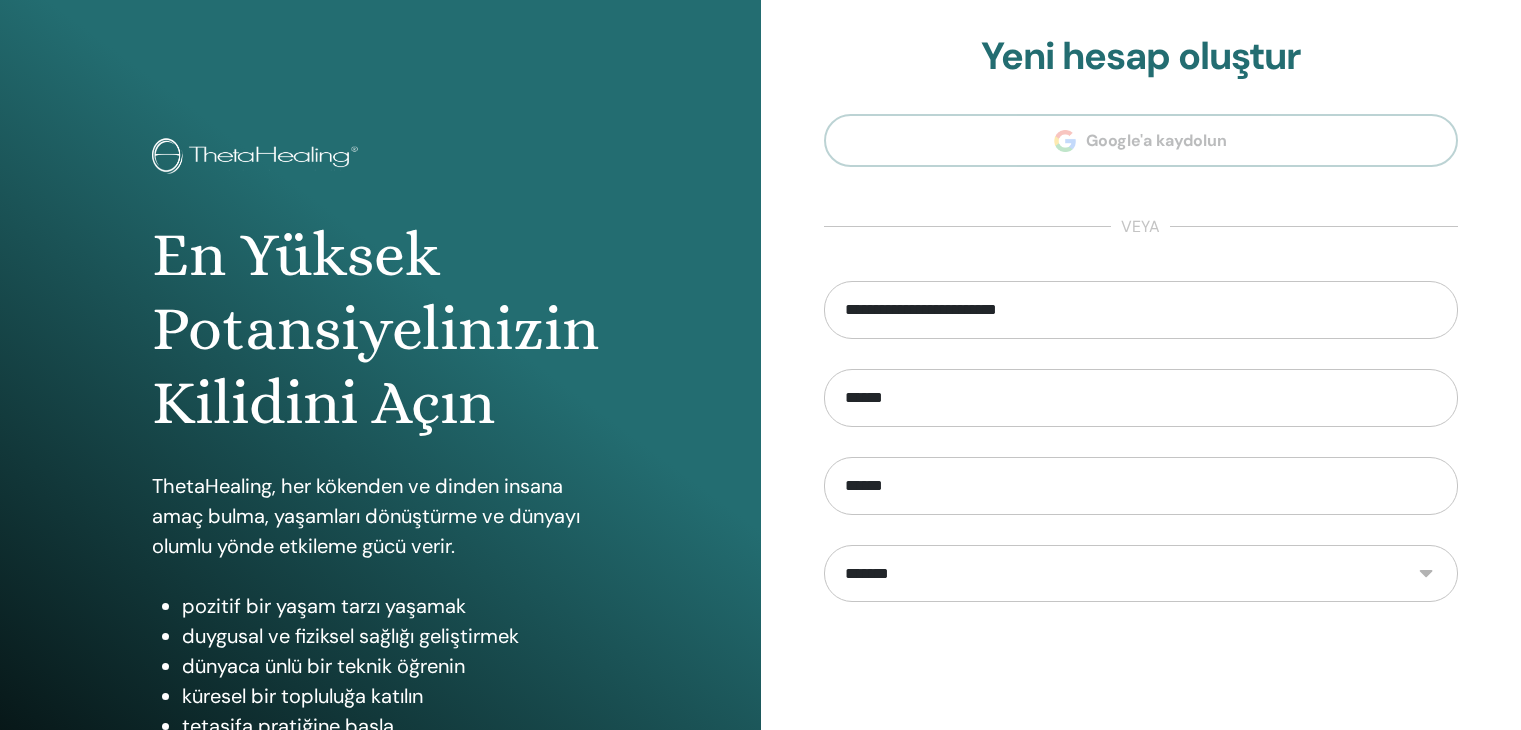 scroll, scrollTop: 0, scrollLeft: 0, axis: both 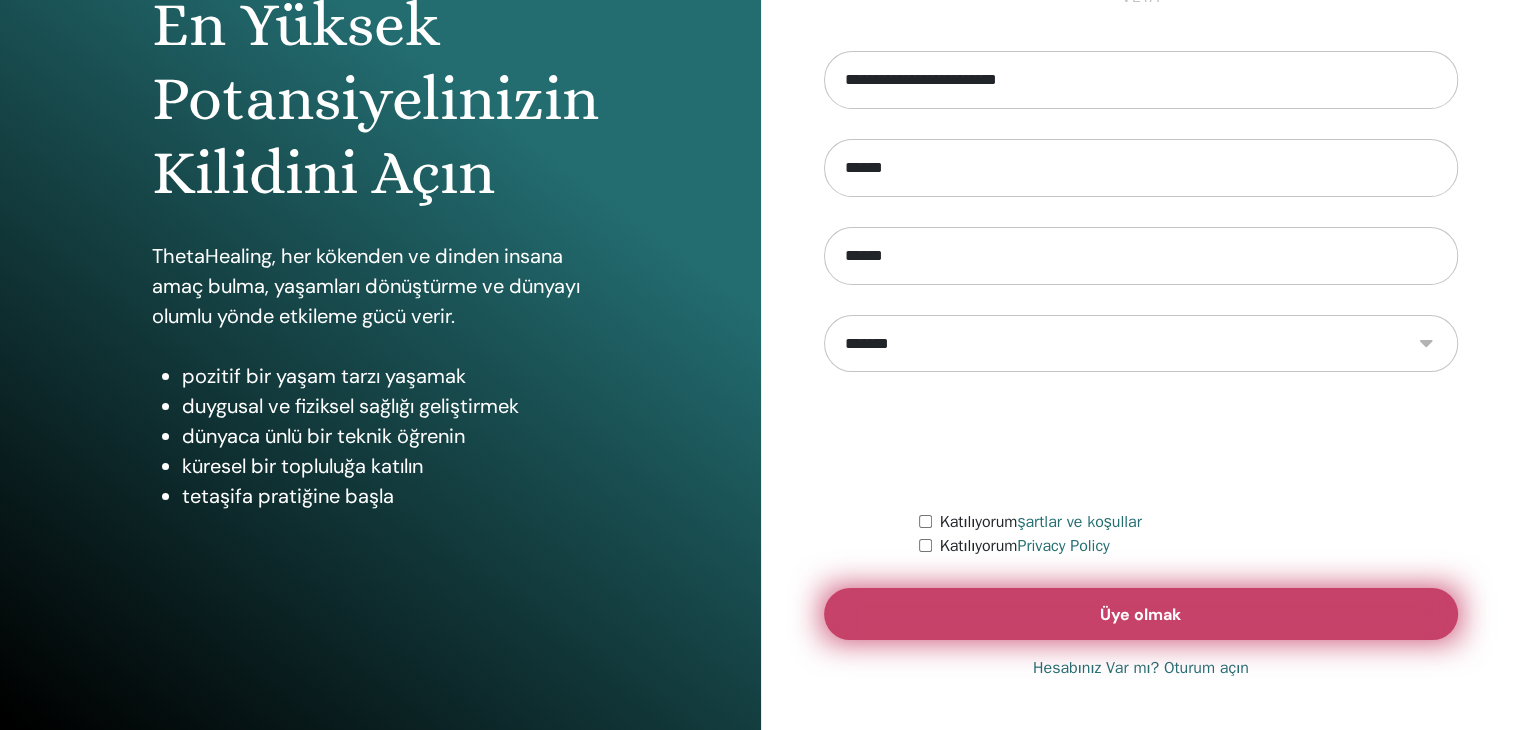 click on "Üye olmak" at bounding box center [1141, 614] 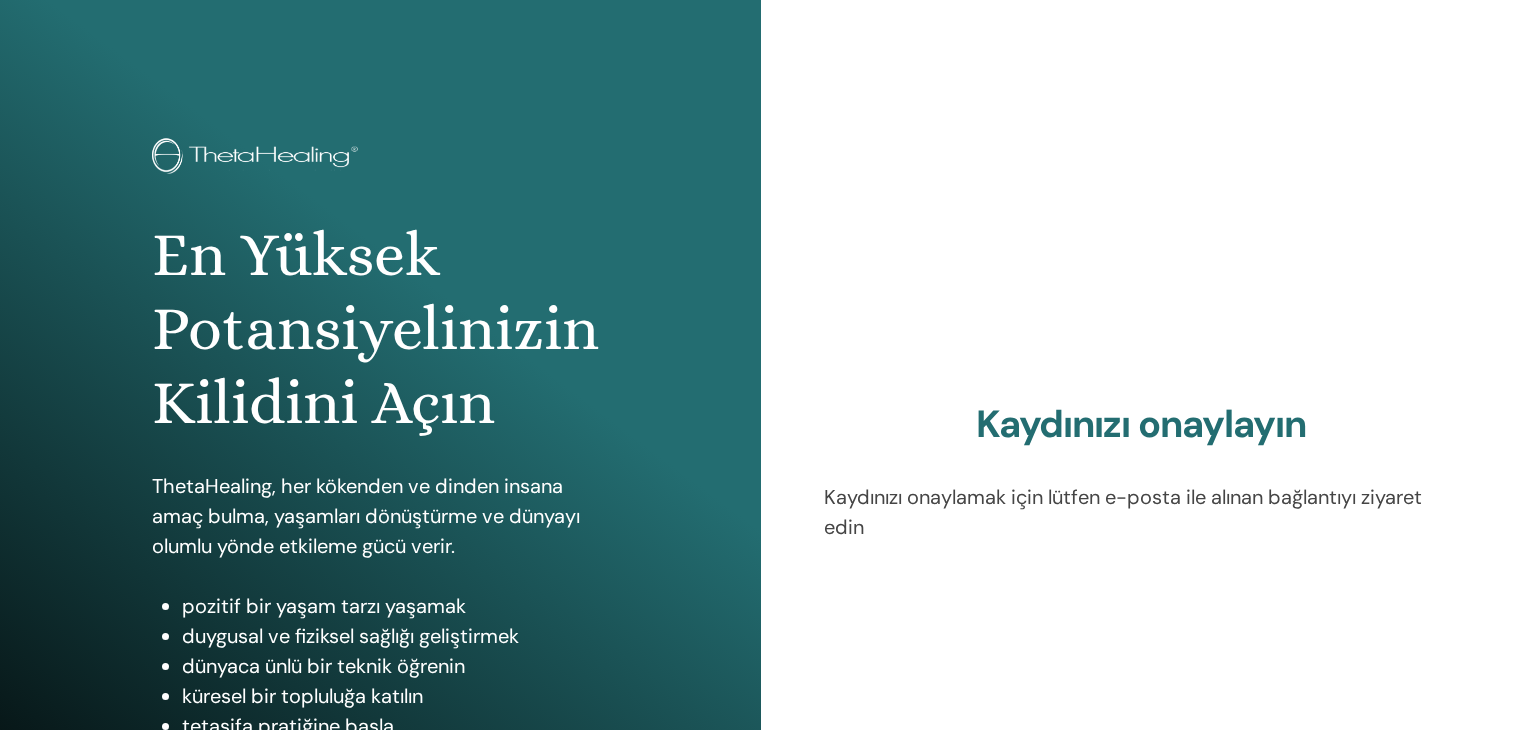 scroll, scrollTop: 0, scrollLeft: 0, axis: both 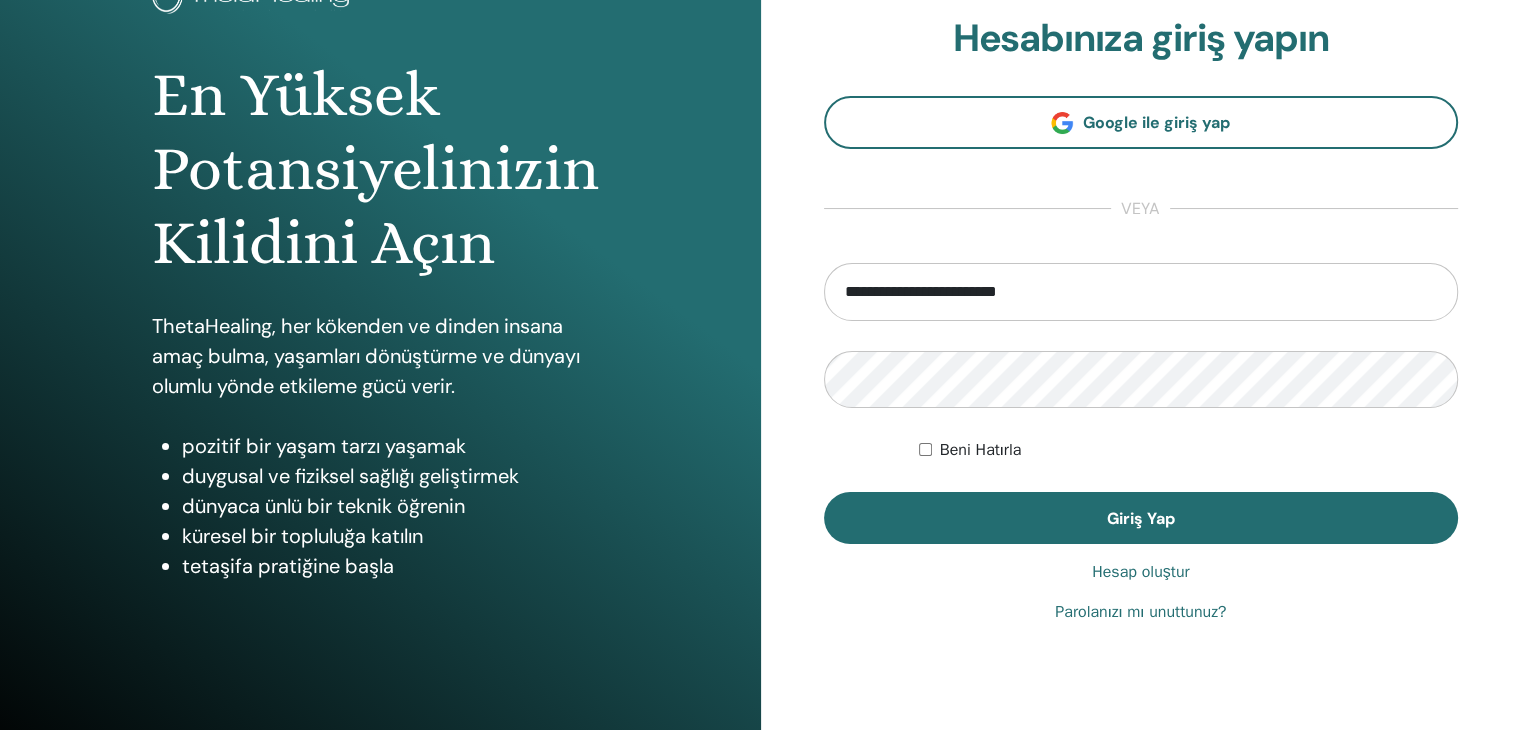 type on "**********" 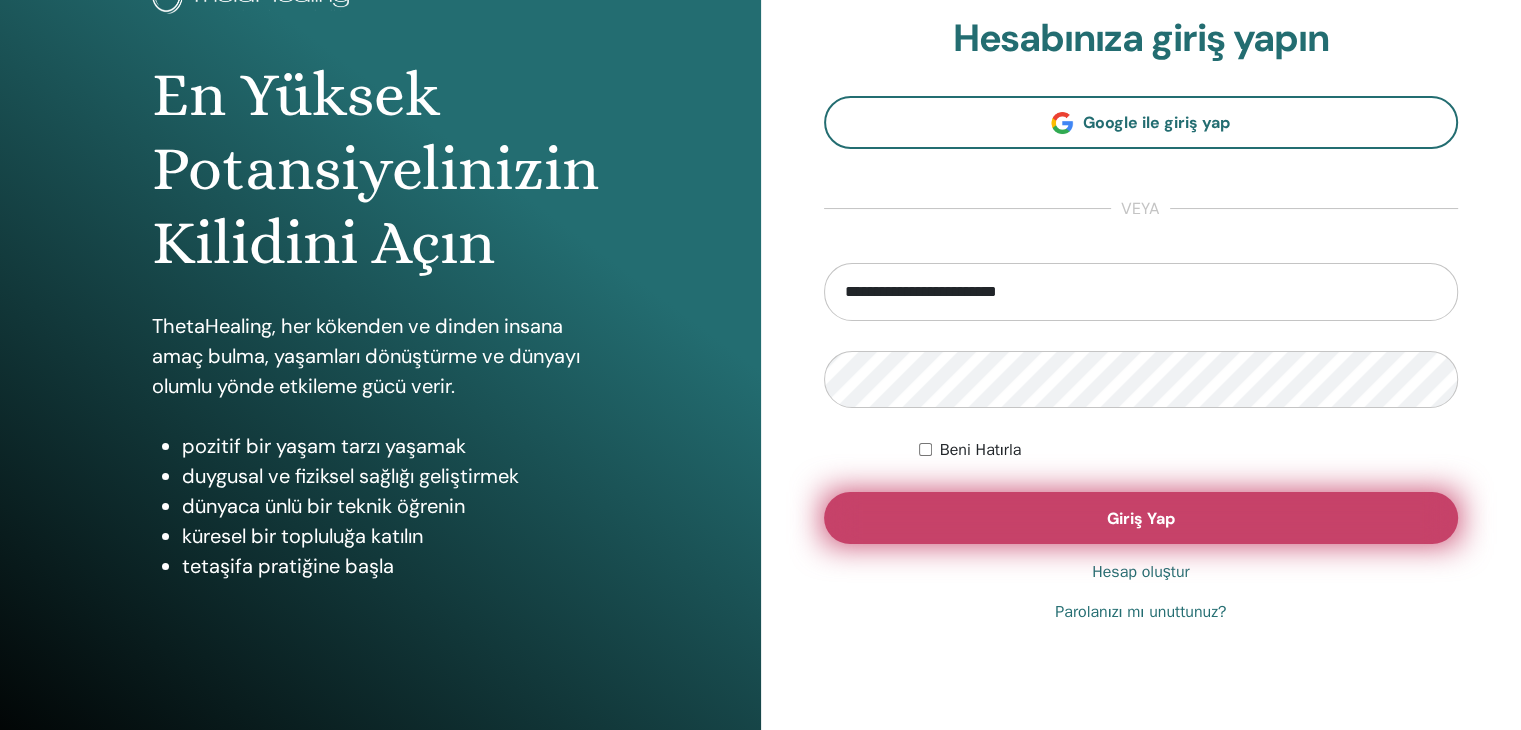 click on "Giriş Yap" at bounding box center (1141, 518) 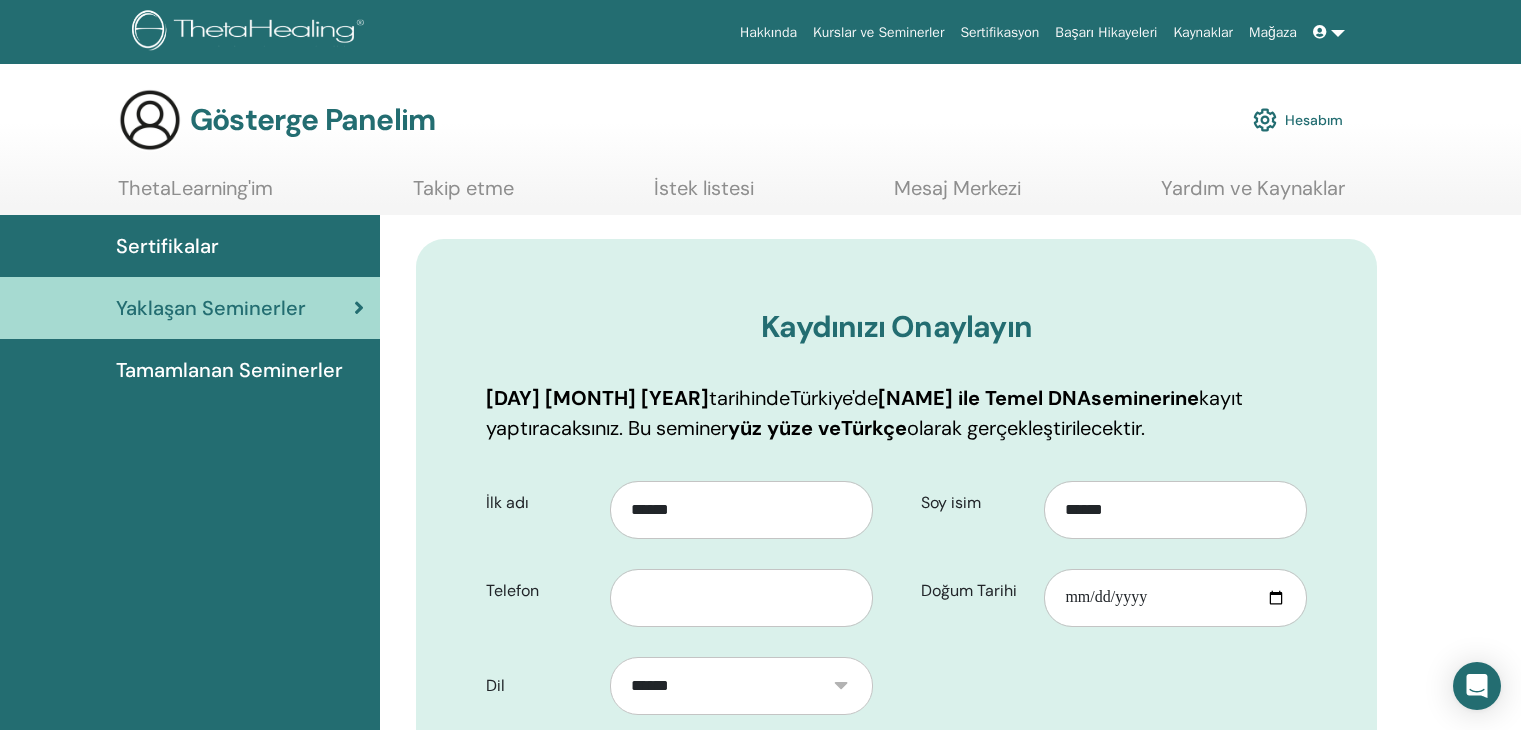 scroll, scrollTop: 0, scrollLeft: 0, axis: both 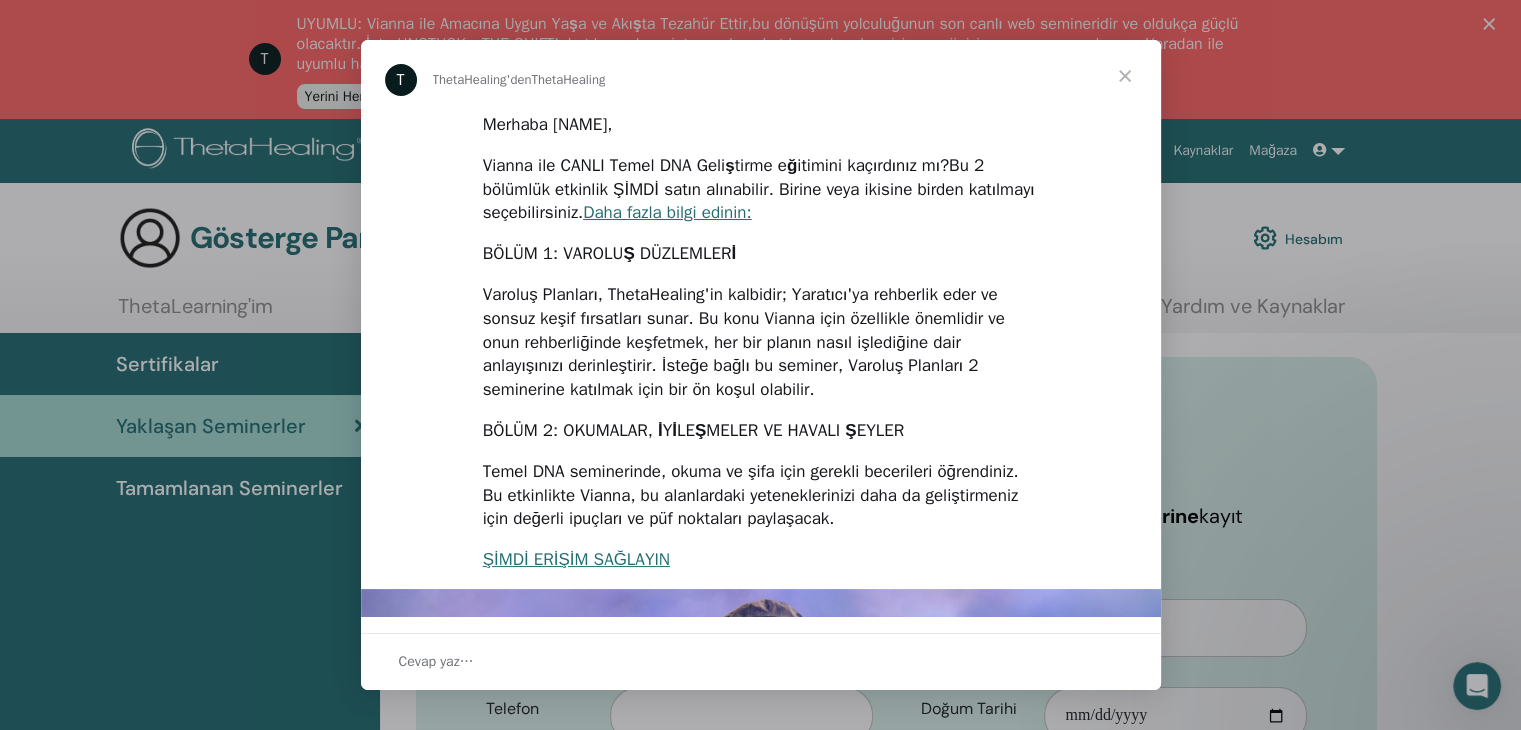 click at bounding box center [1125, 76] 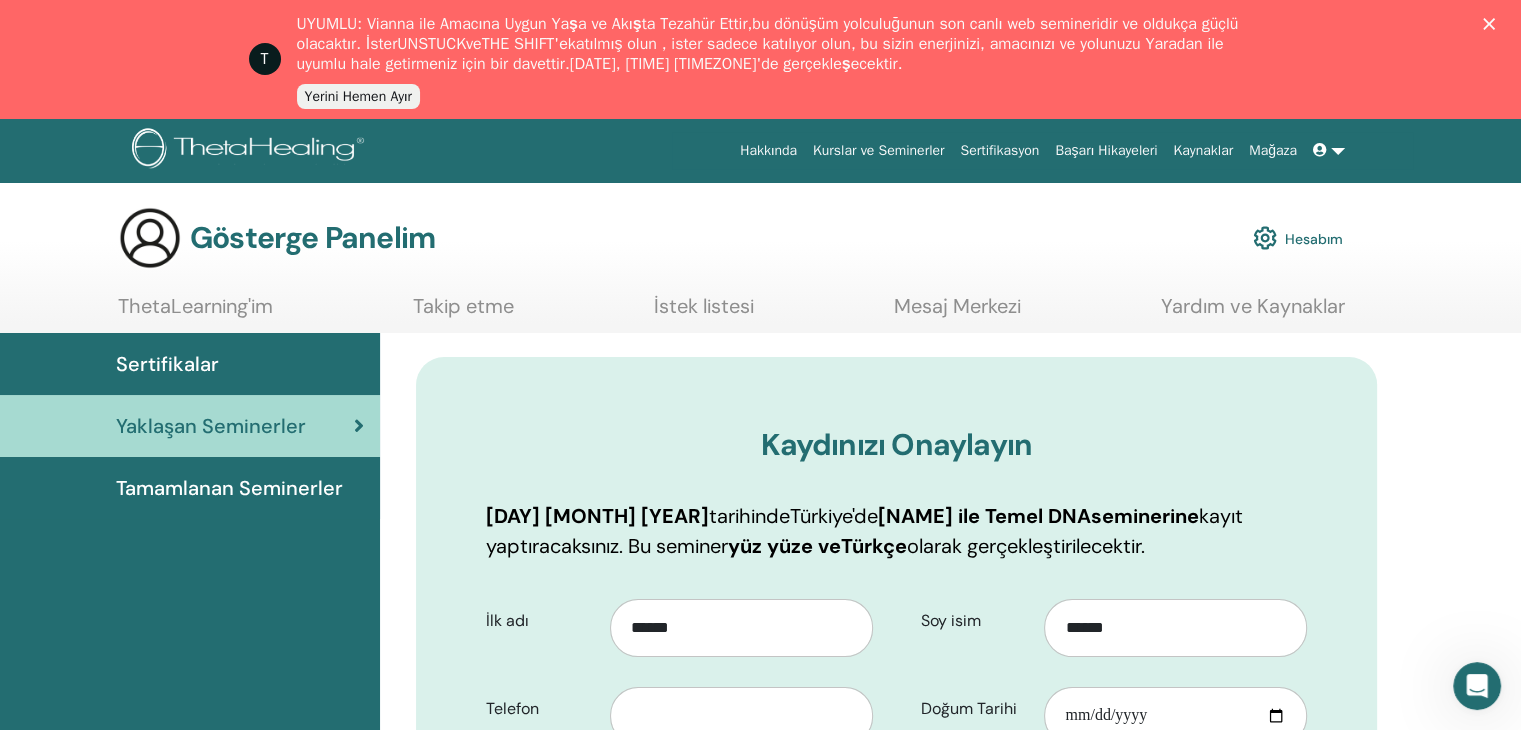 click 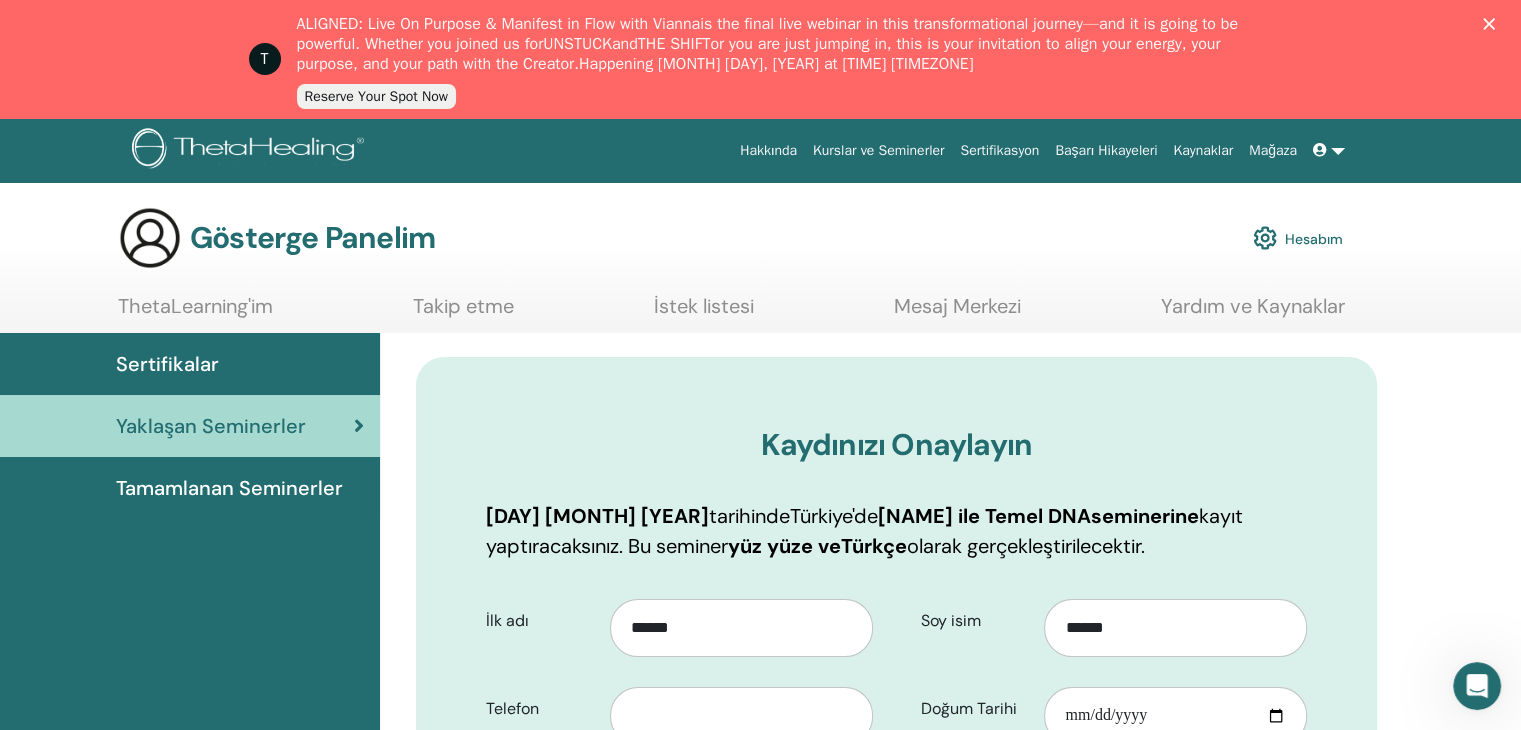 scroll, scrollTop: 0, scrollLeft: 0, axis: both 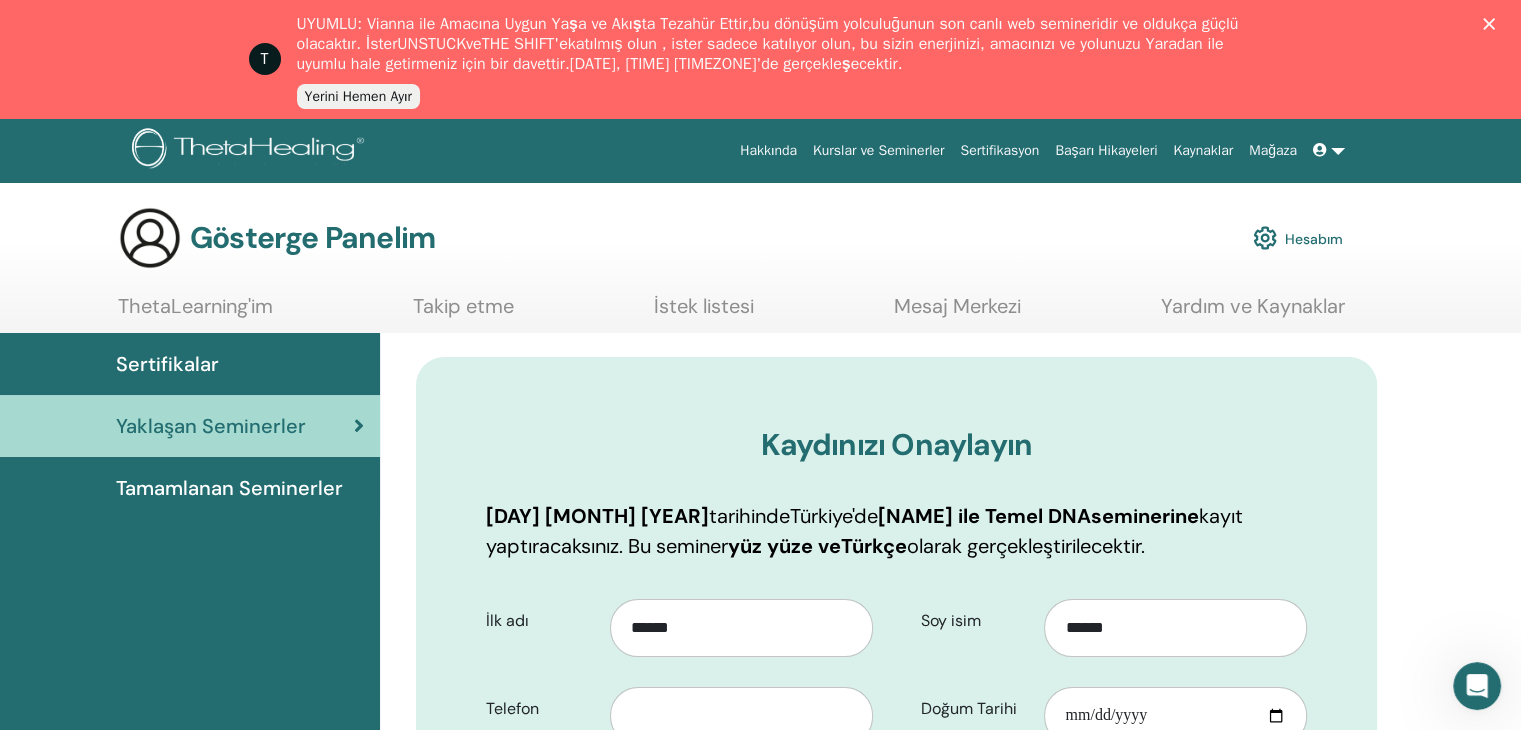 click 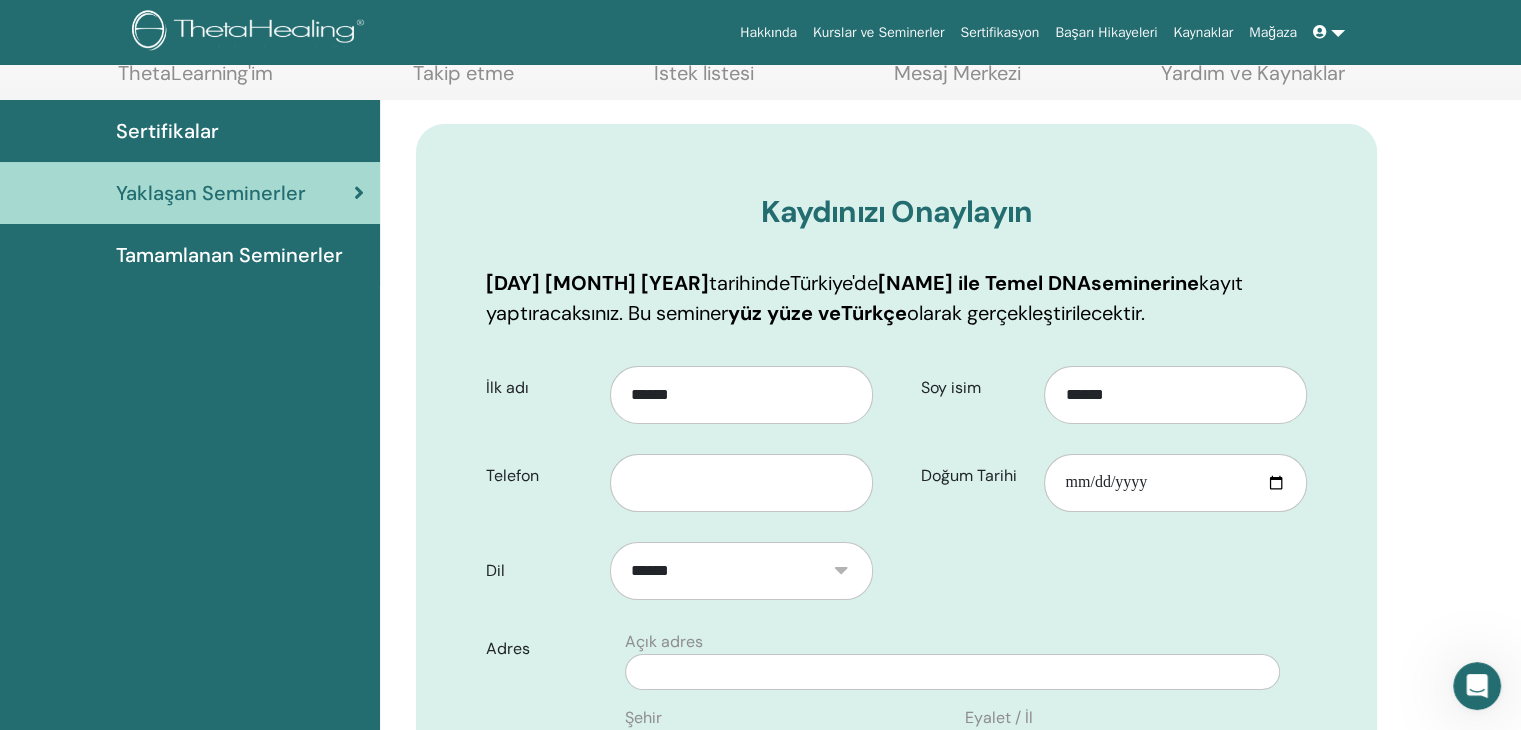 scroll, scrollTop: 120, scrollLeft: 0, axis: vertical 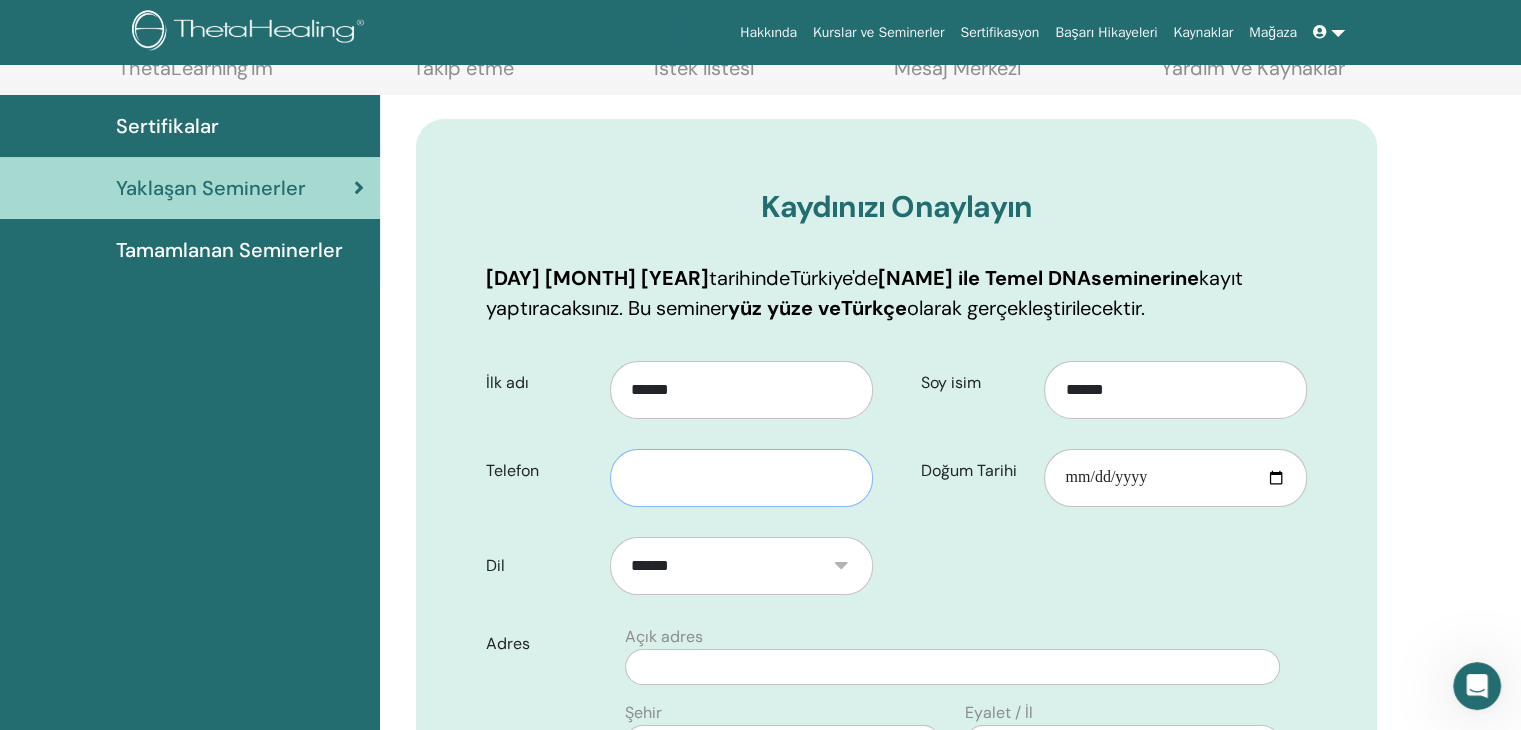 click at bounding box center (741, 478) 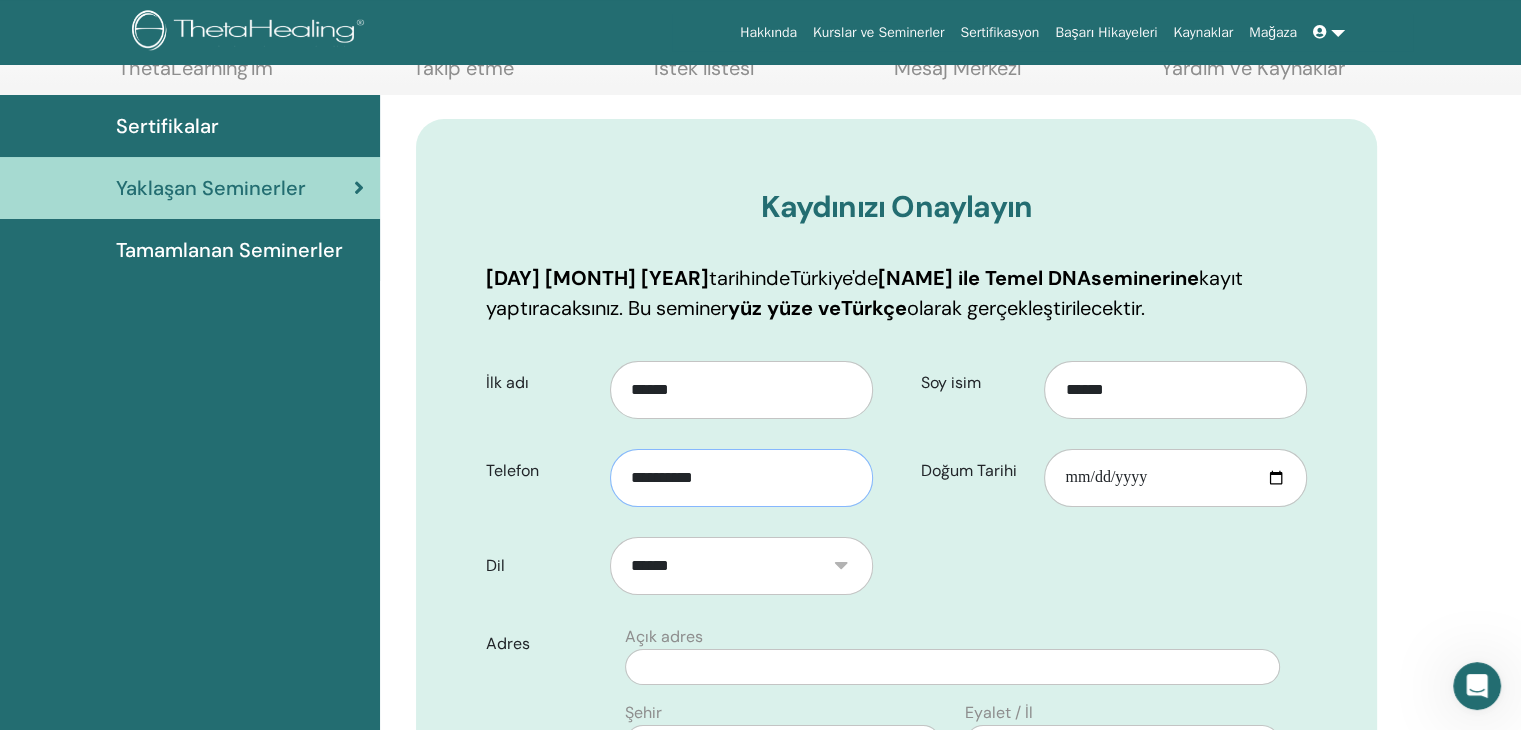 type on "**********" 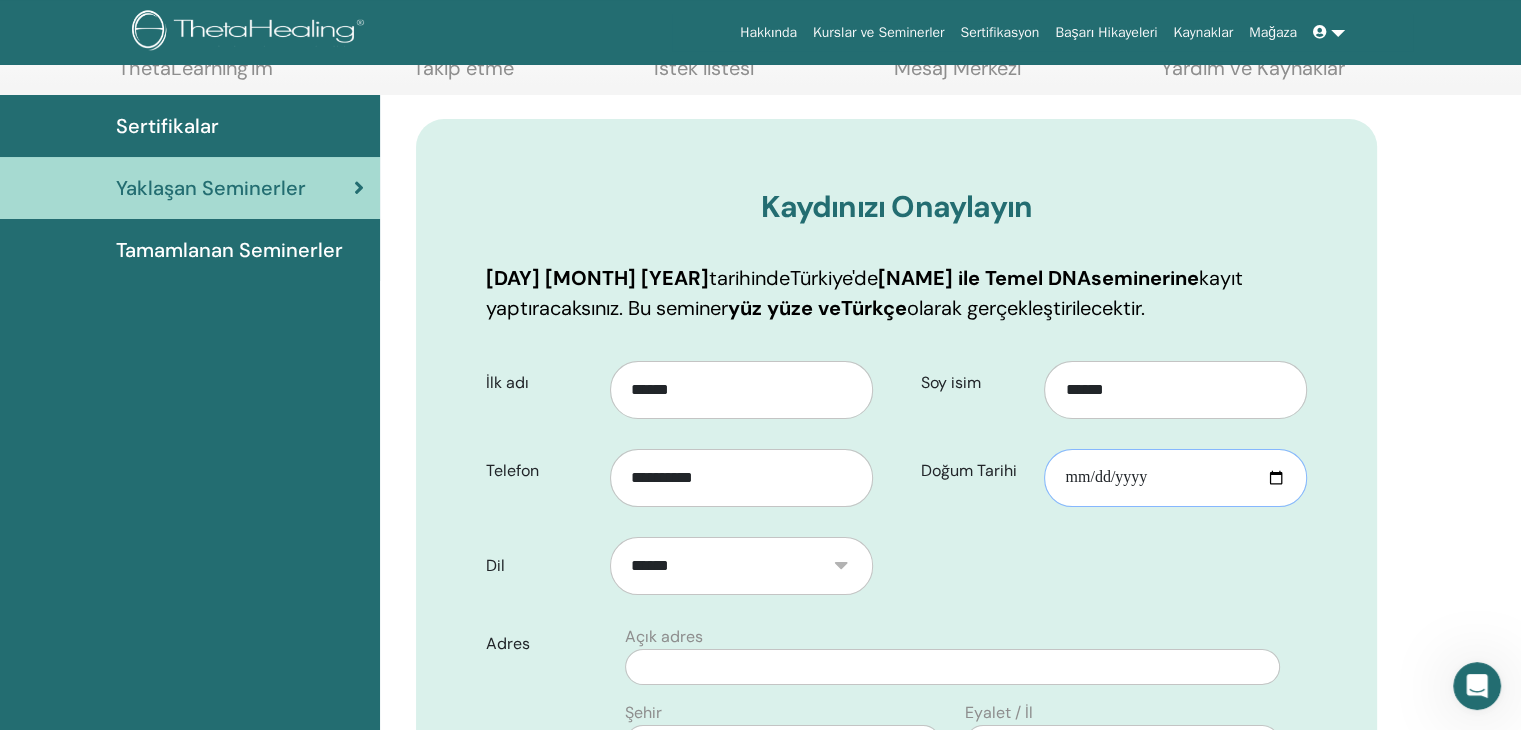 click on "Doğum Tarihi" at bounding box center (1175, 478) 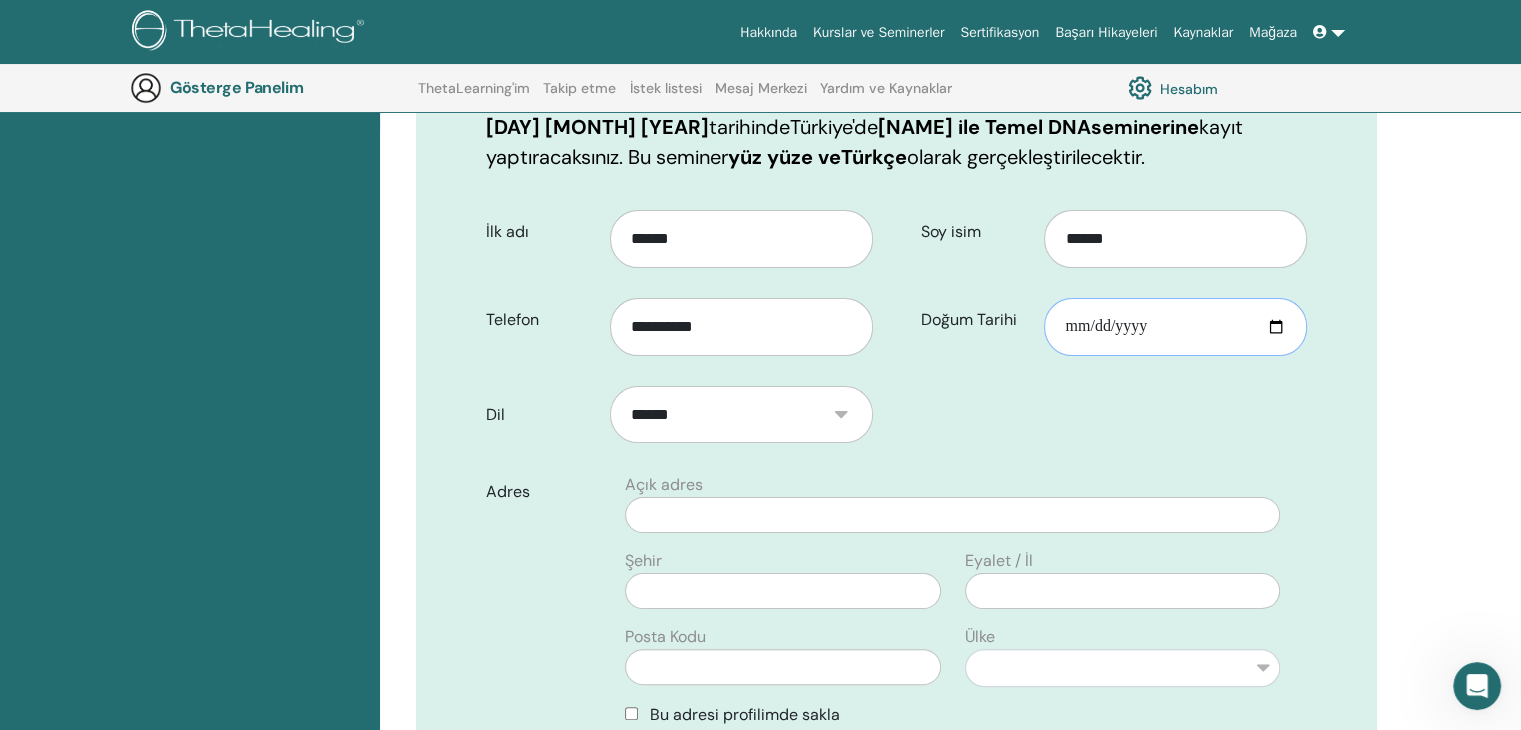 scroll, scrollTop: 328, scrollLeft: 0, axis: vertical 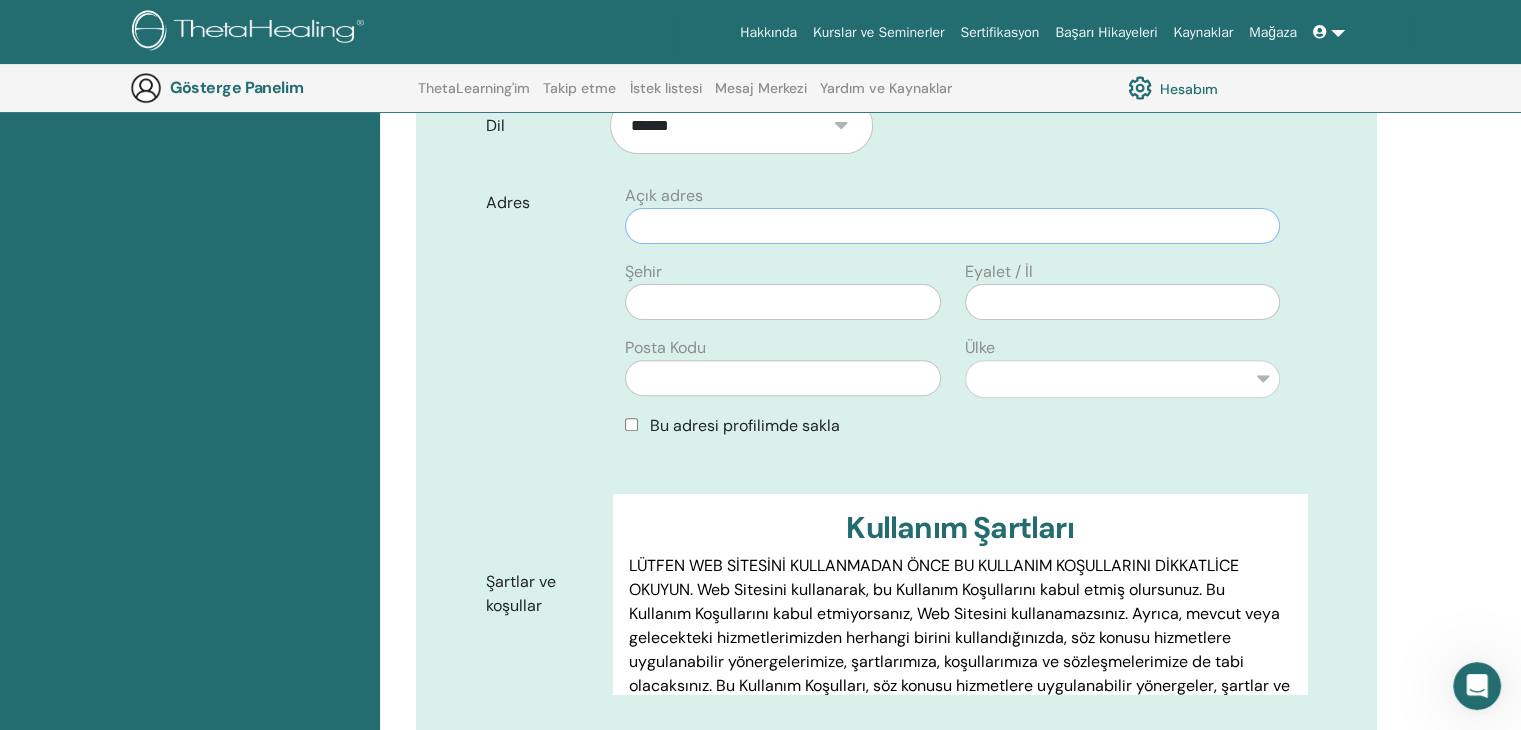 click at bounding box center [952, 226] 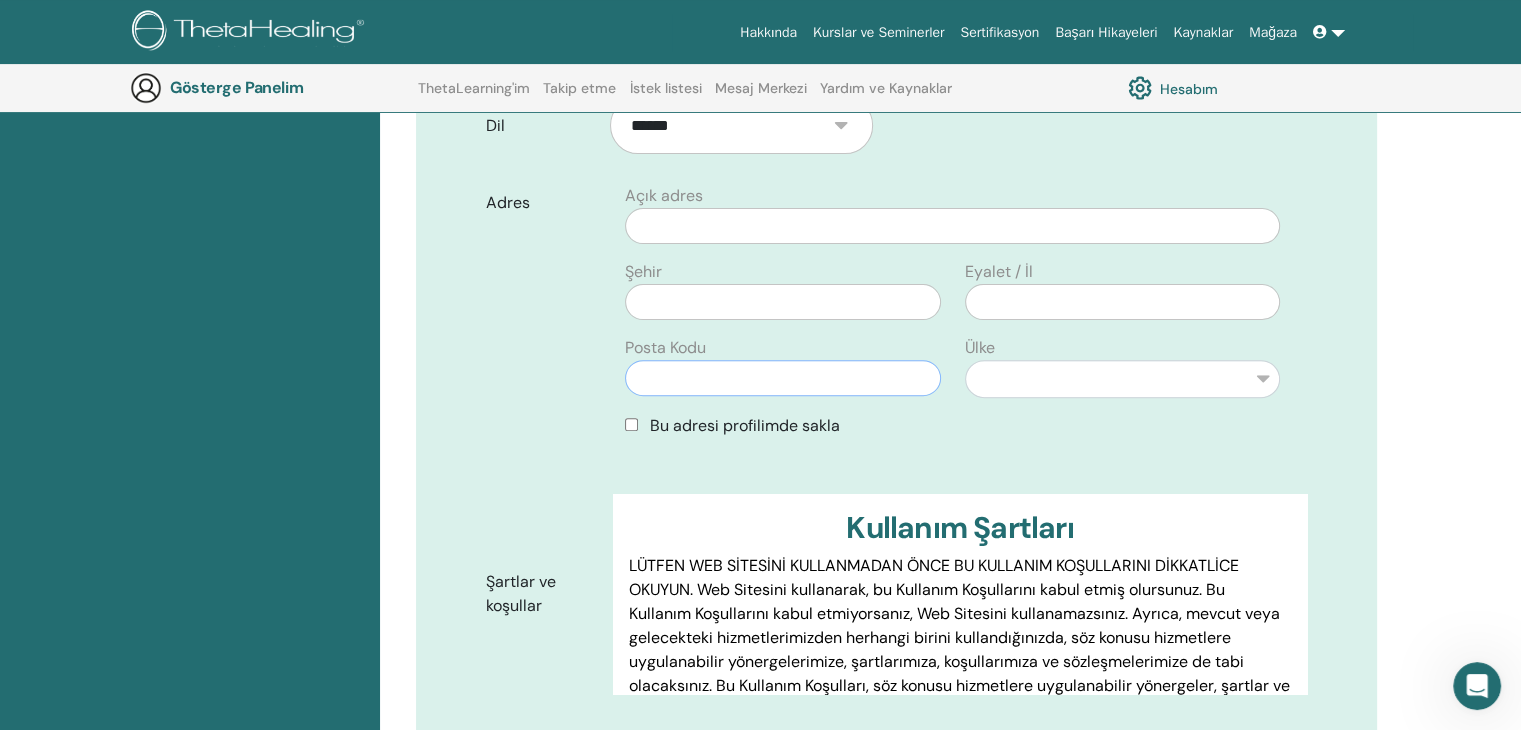 click at bounding box center [782, 378] 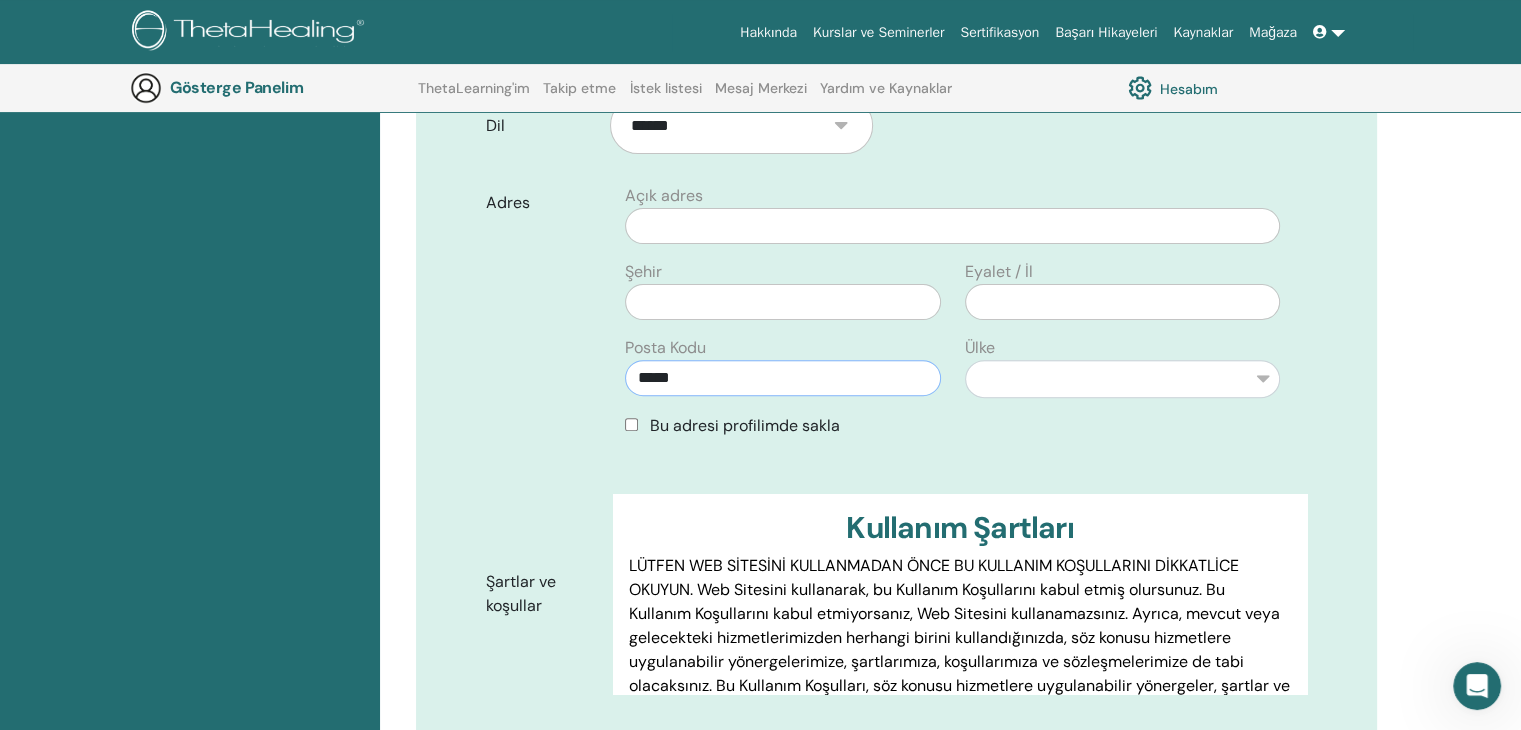 type on "*****" 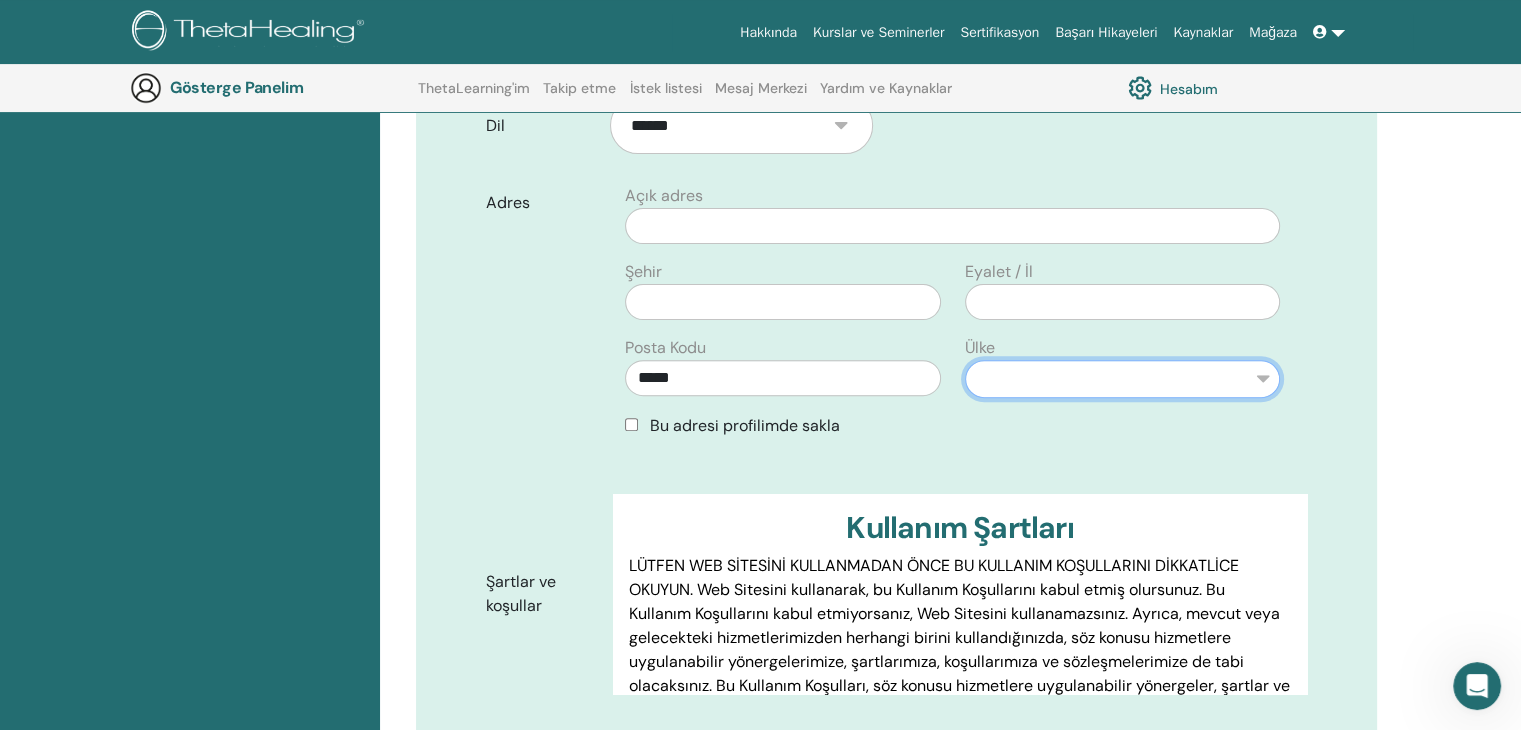 click on "**********" at bounding box center (1122, 379) 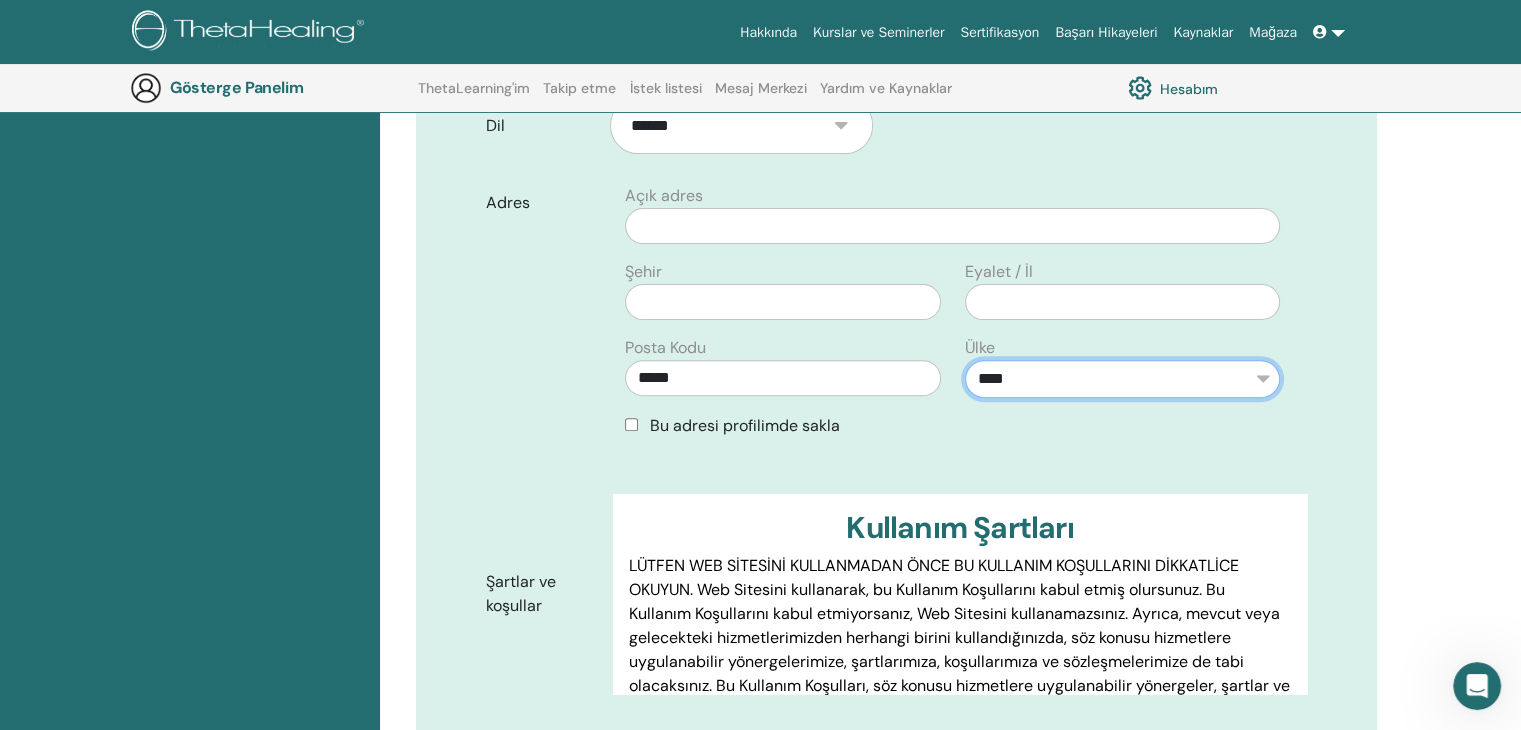 click on "**********" at bounding box center [1122, 379] 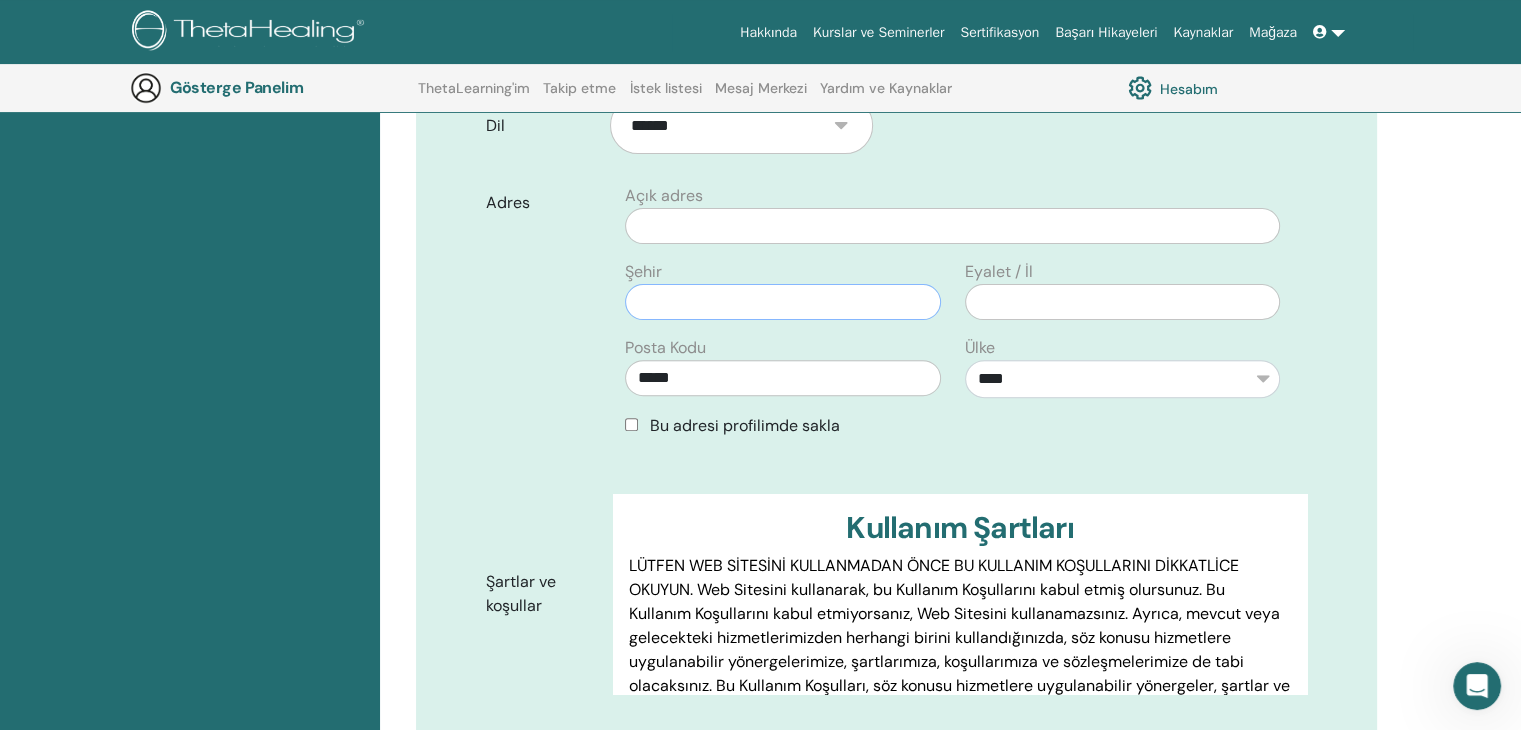 click at bounding box center [782, 302] 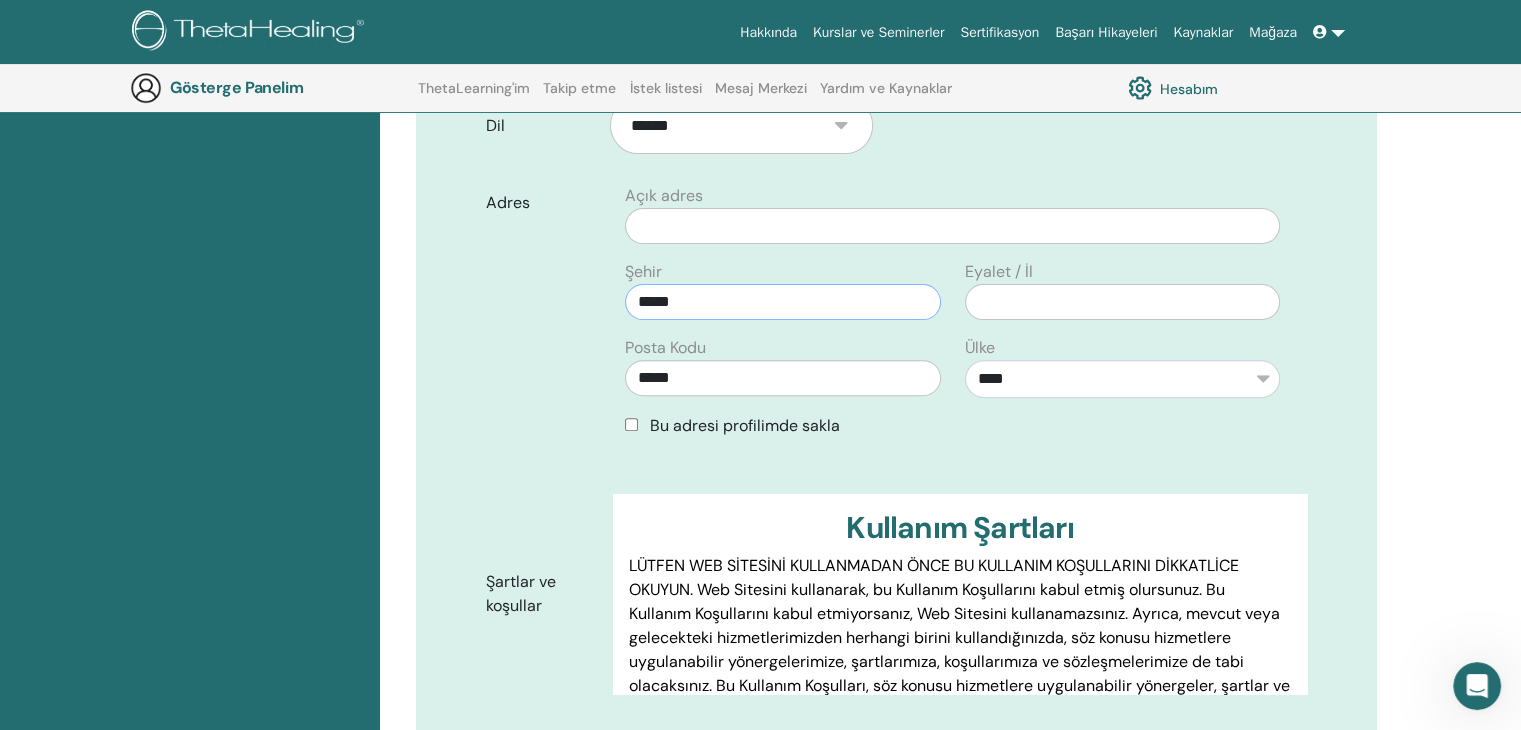 type on "*****" 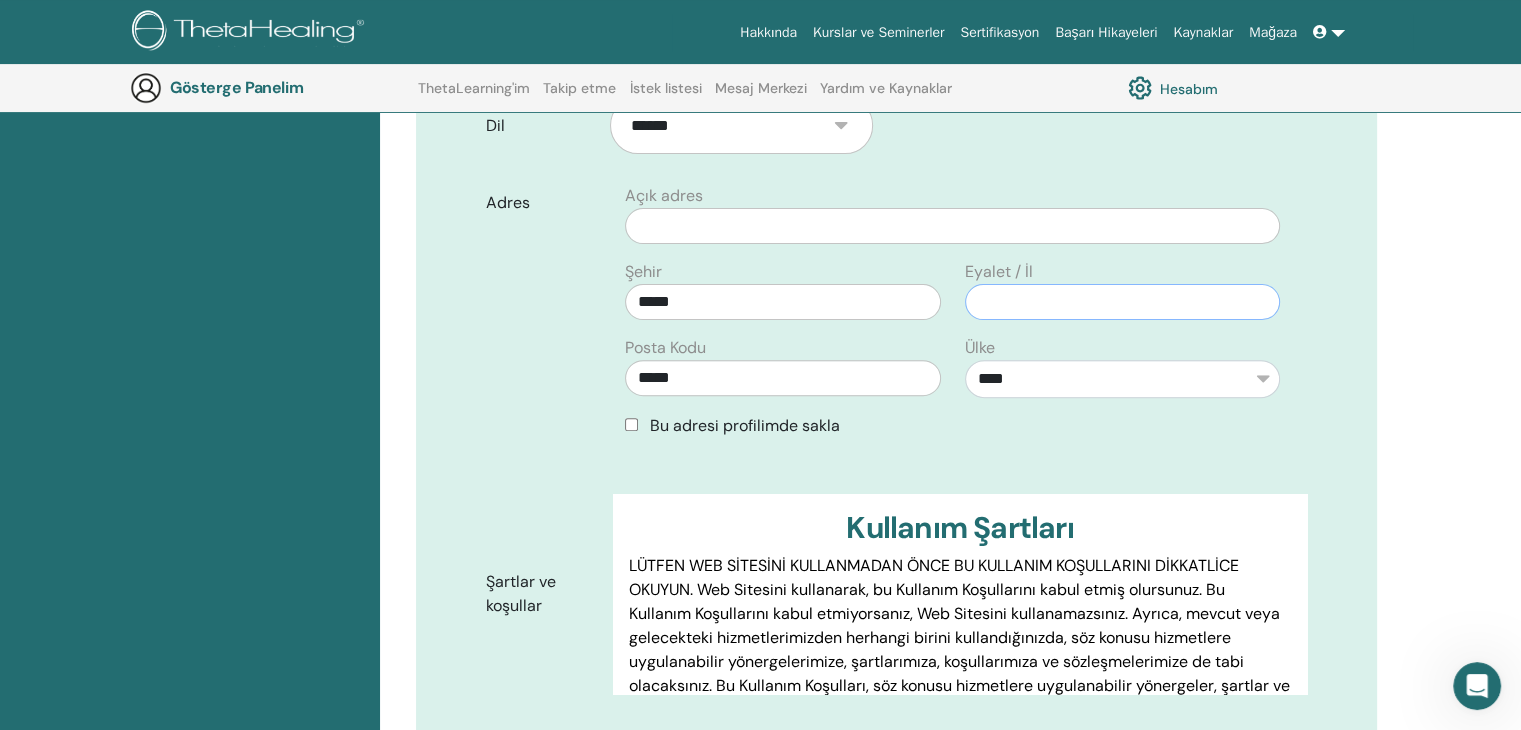 click at bounding box center [1122, 302] 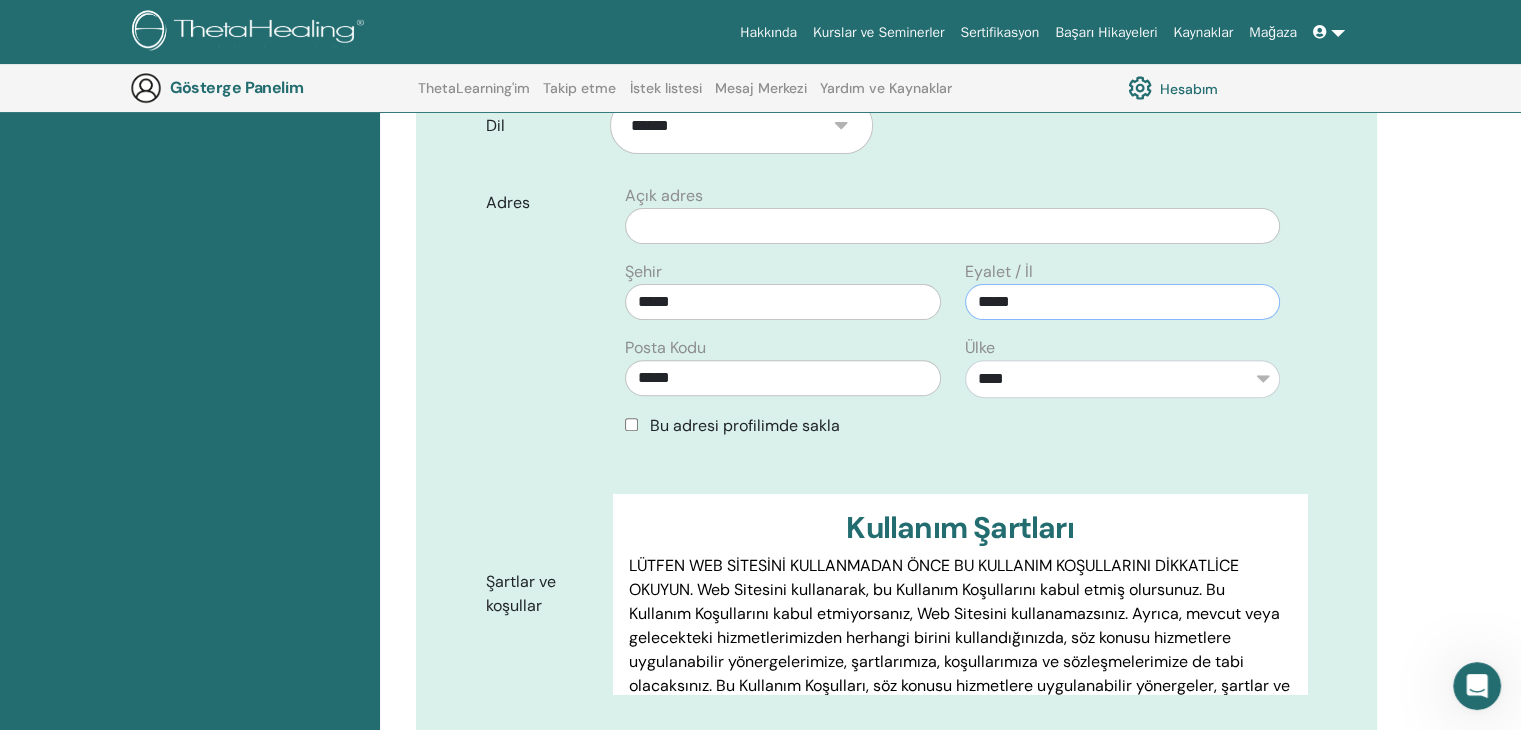type on "*****" 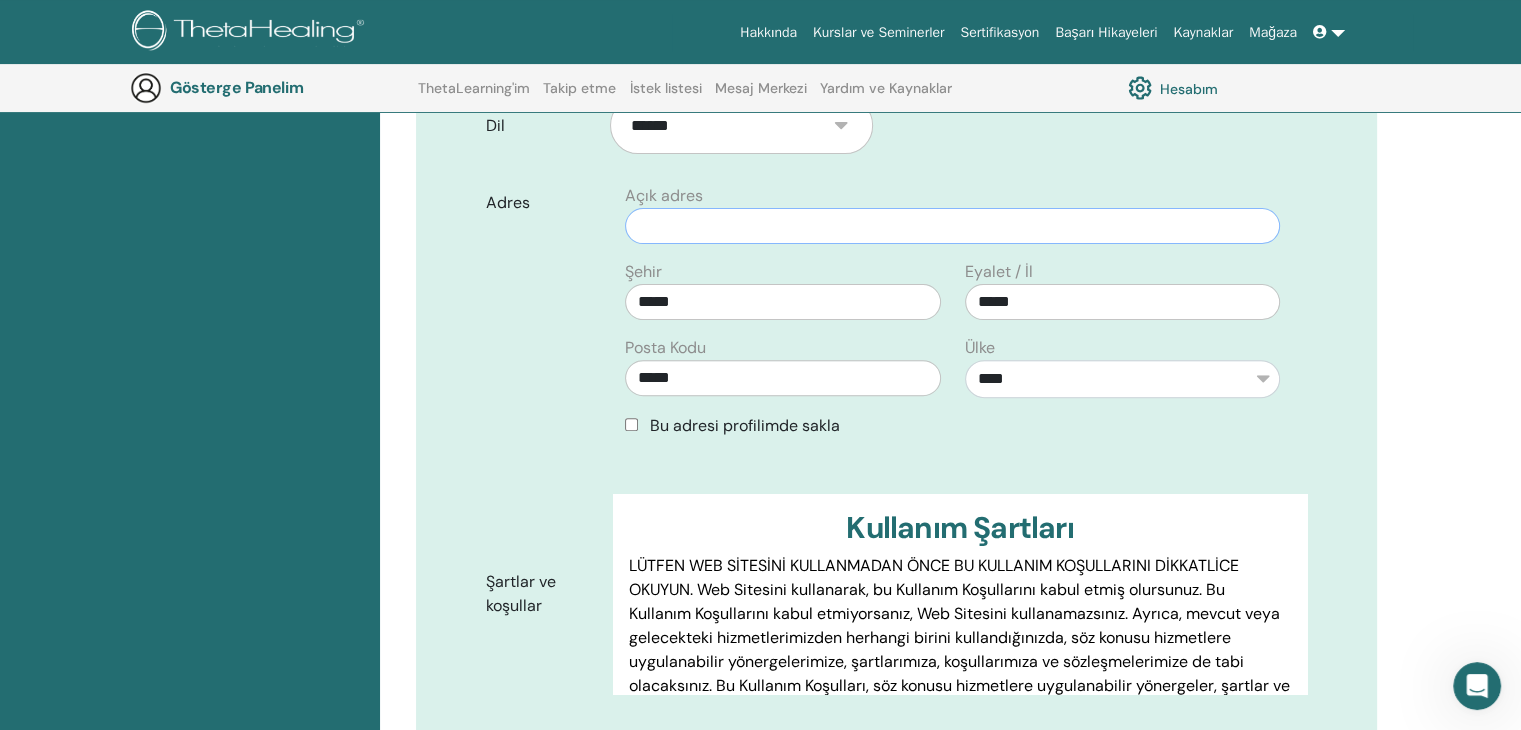 click at bounding box center [952, 226] 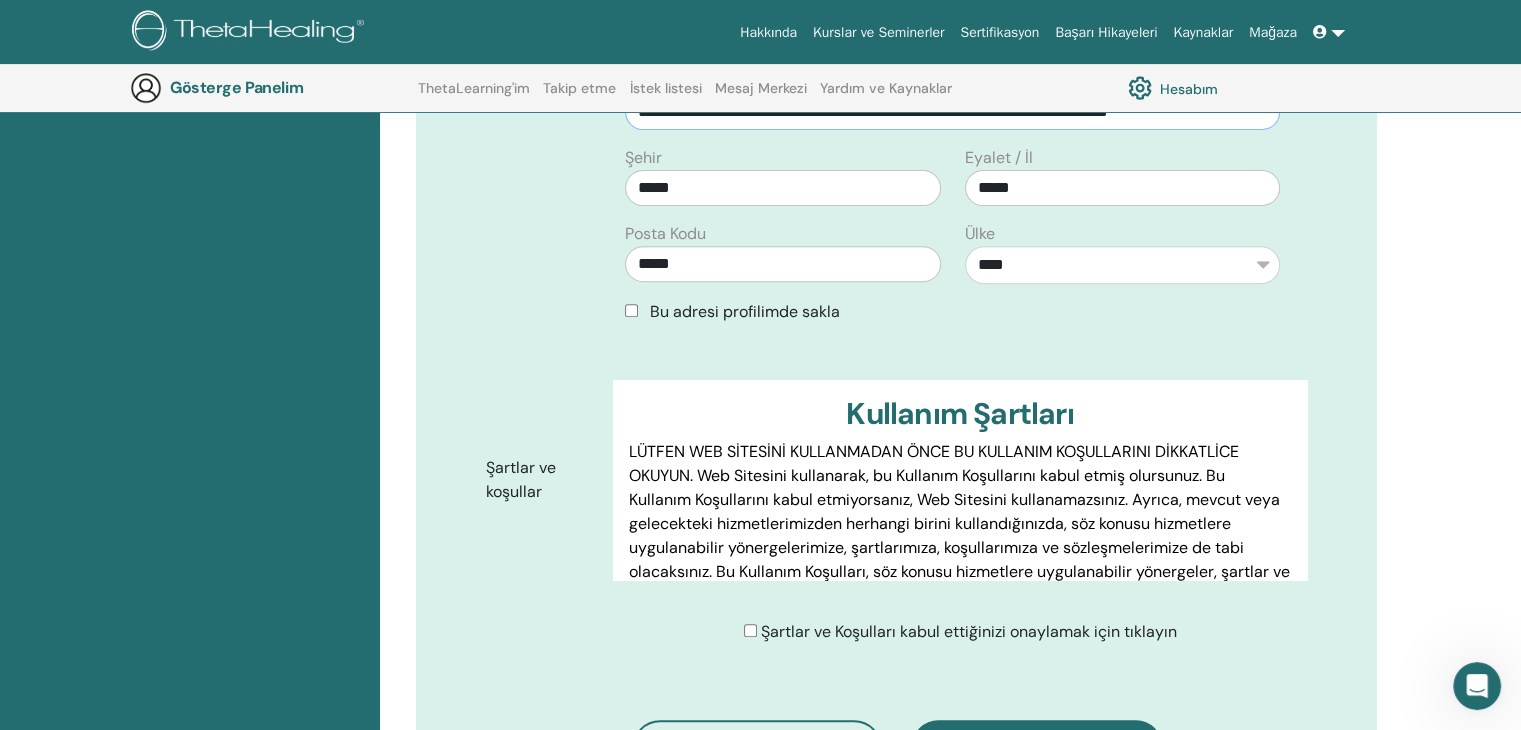 scroll, scrollTop: 759, scrollLeft: 0, axis: vertical 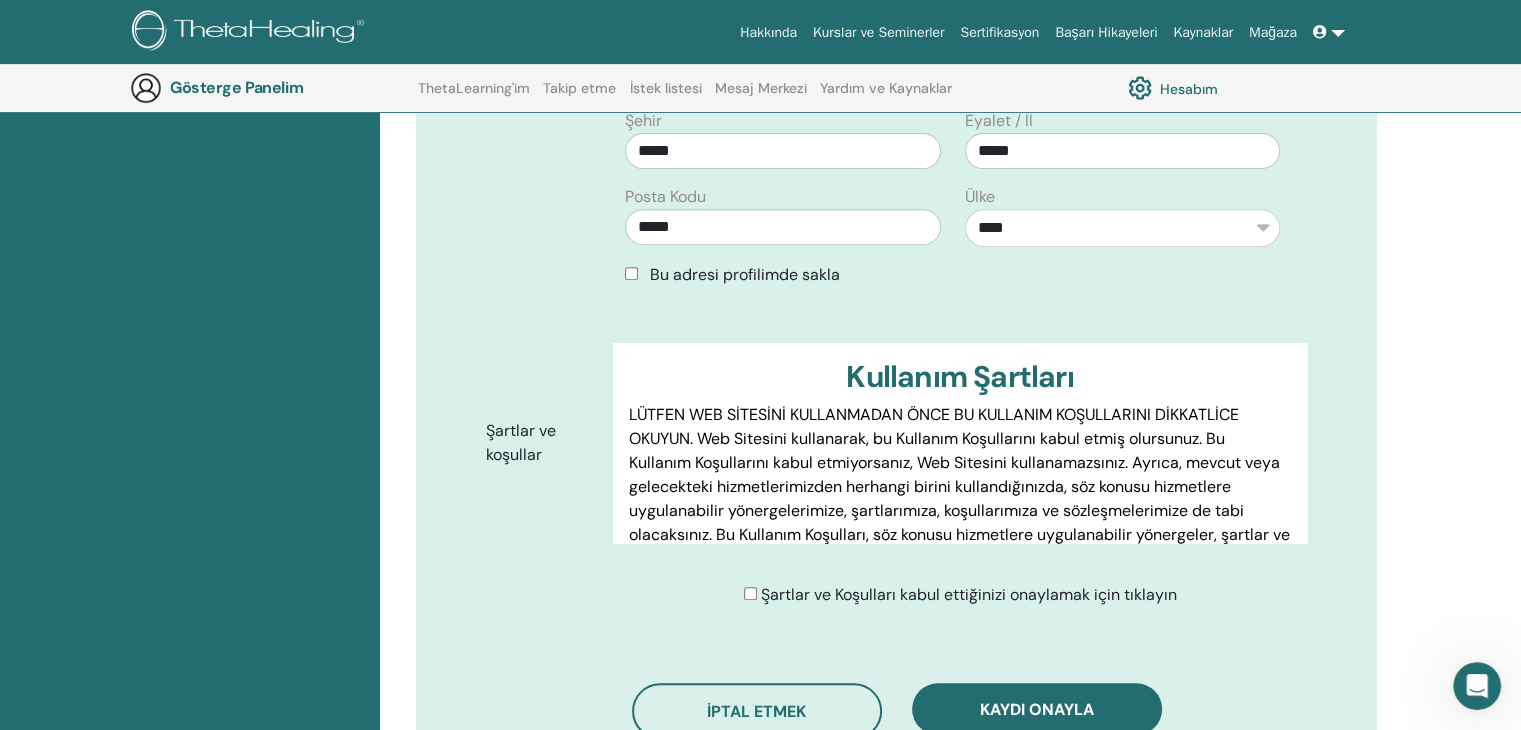 type on "**********" 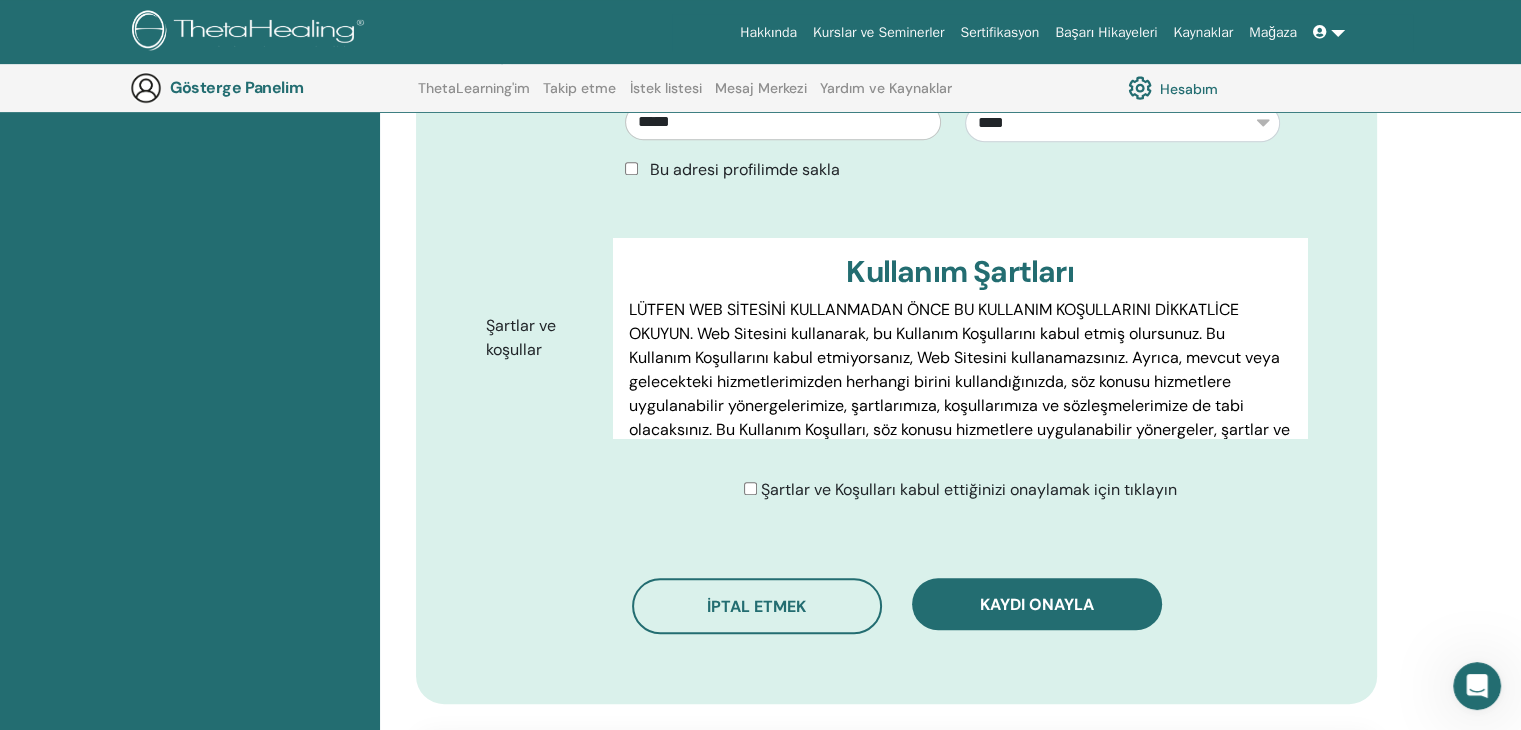 scroll, scrollTop: 980, scrollLeft: 0, axis: vertical 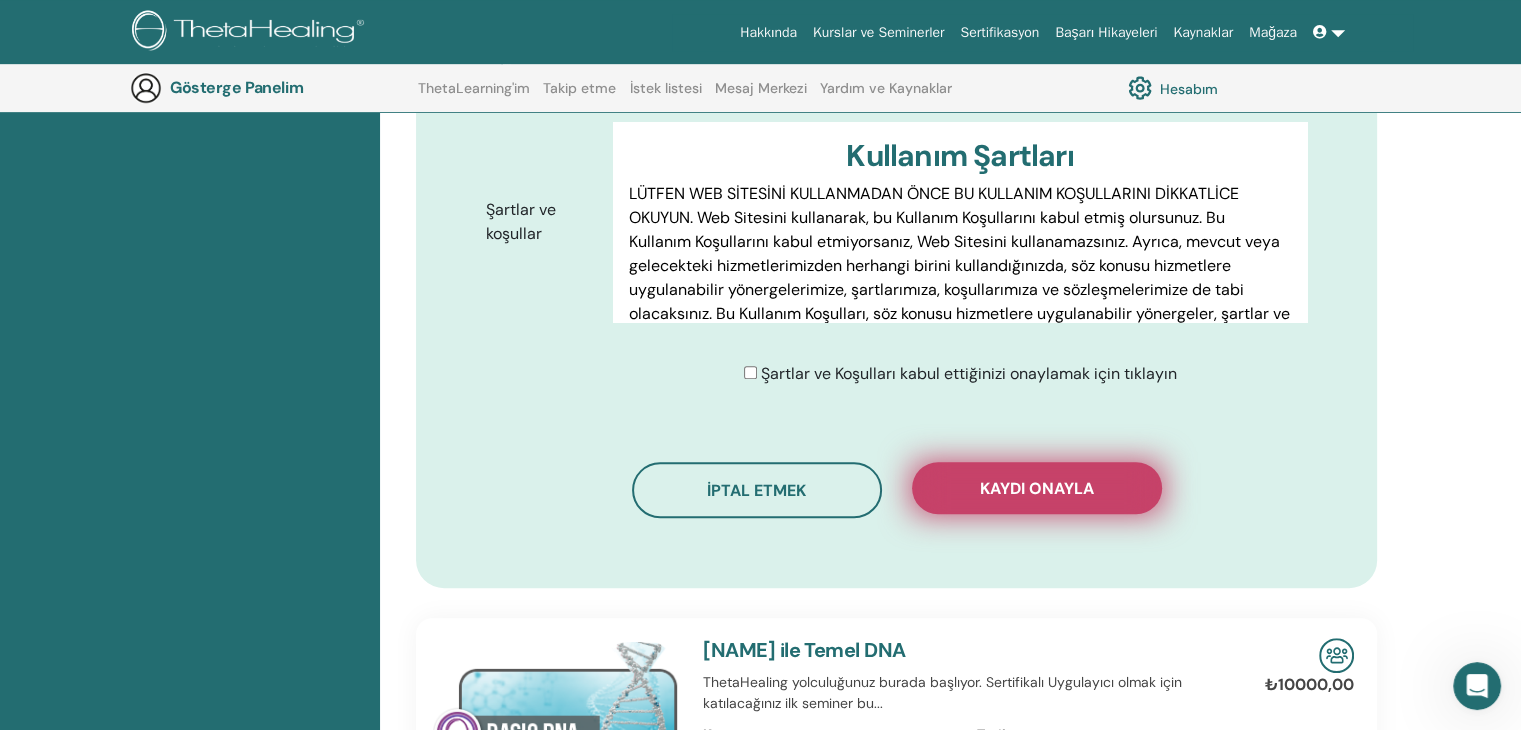 click on "Kaydı onayla" at bounding box center (1037, 488) 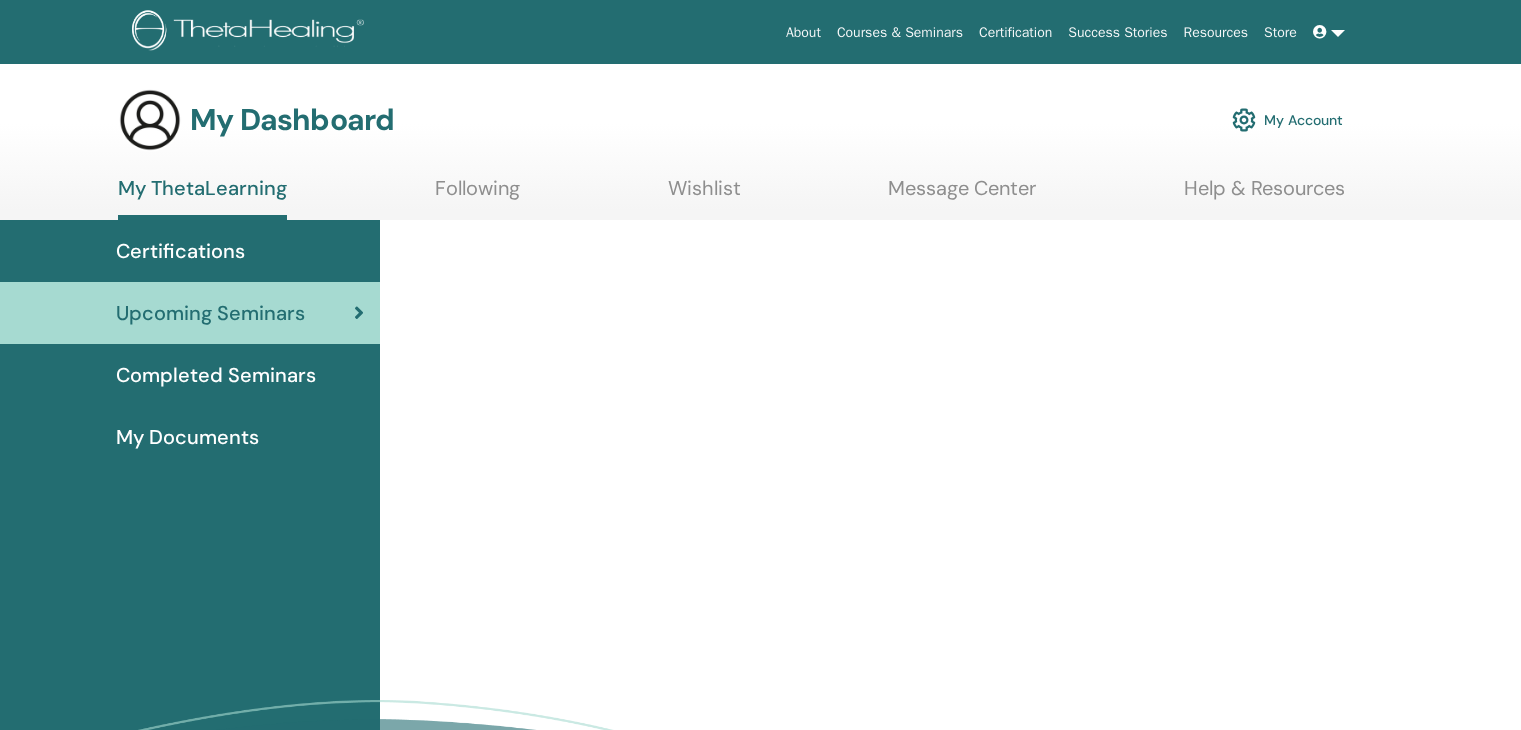 scroll, scrollTop: 0, scrollLeft: 0, axis: both 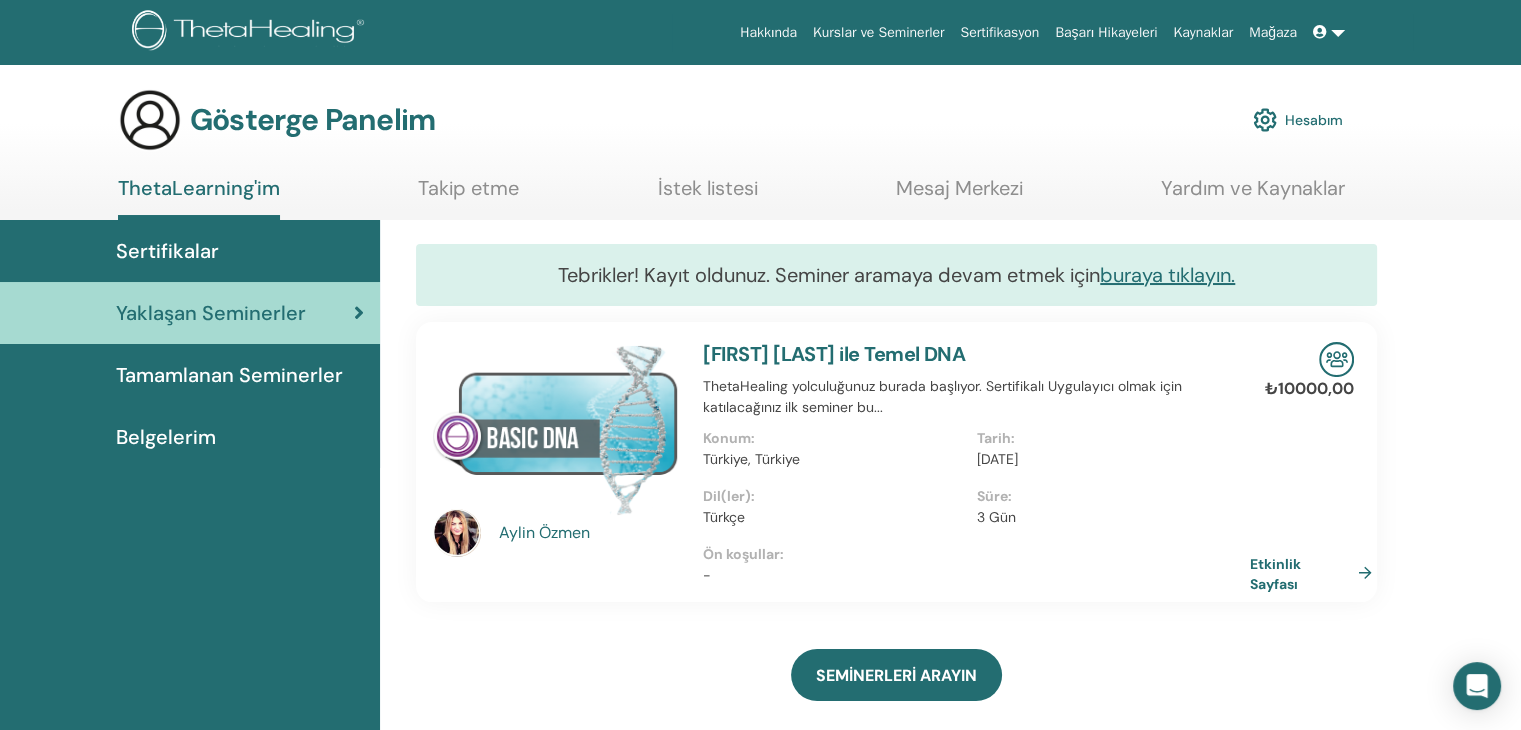 click at bounding box center (1329, 32) 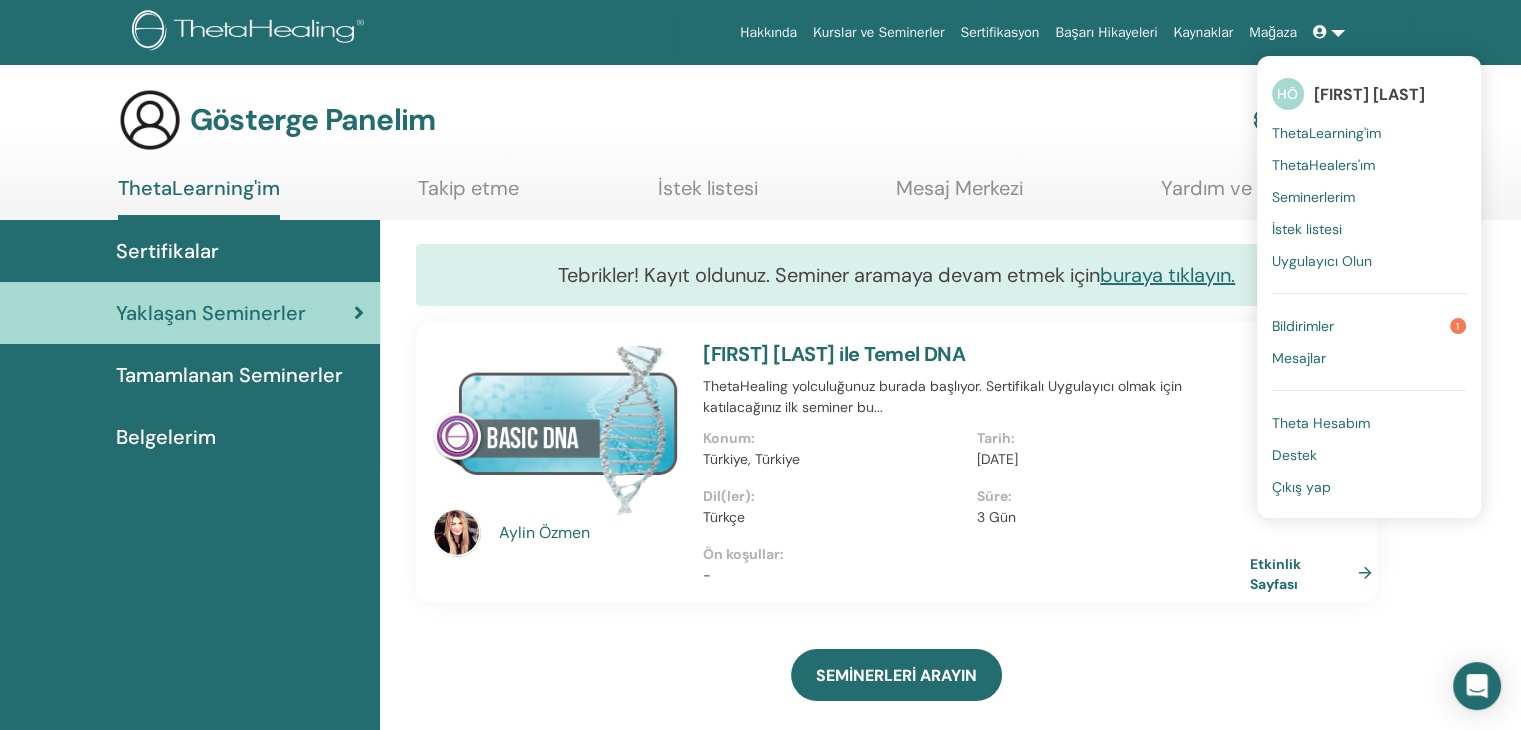 click on "Çıkış yap" at bounding box center [1301, 487] 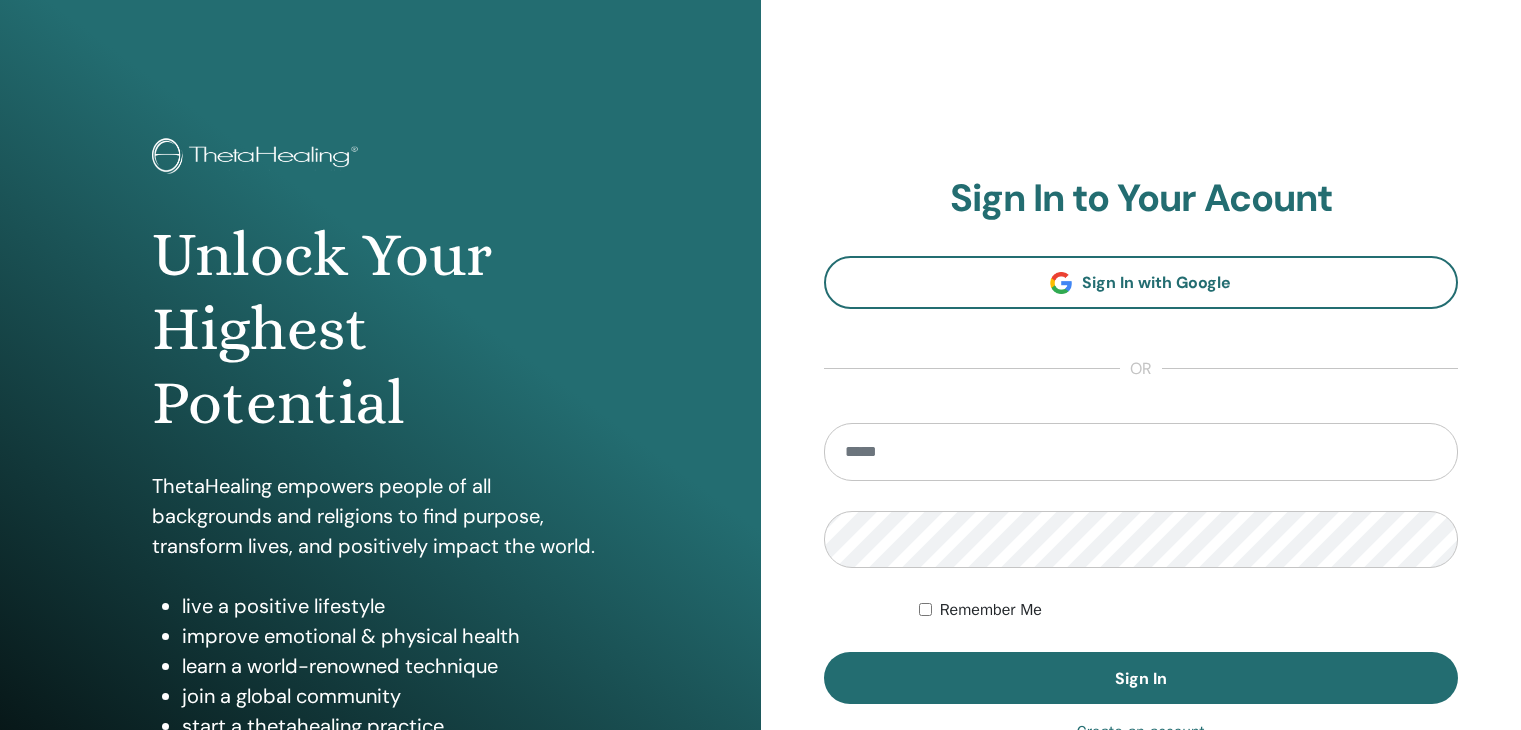 scroll, scrollTop: 0, scrollLeft: 0, axis: both 